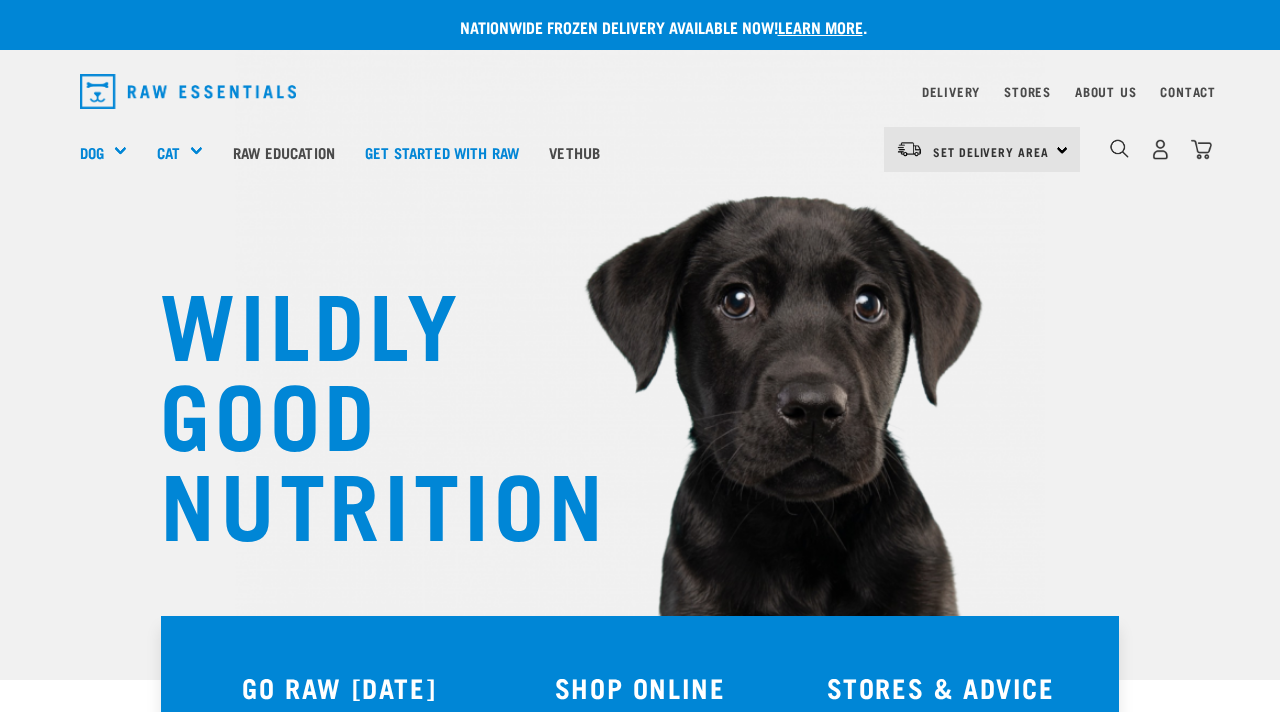scroll, scrollTop: 0, scrollLeft: 0, axis: both 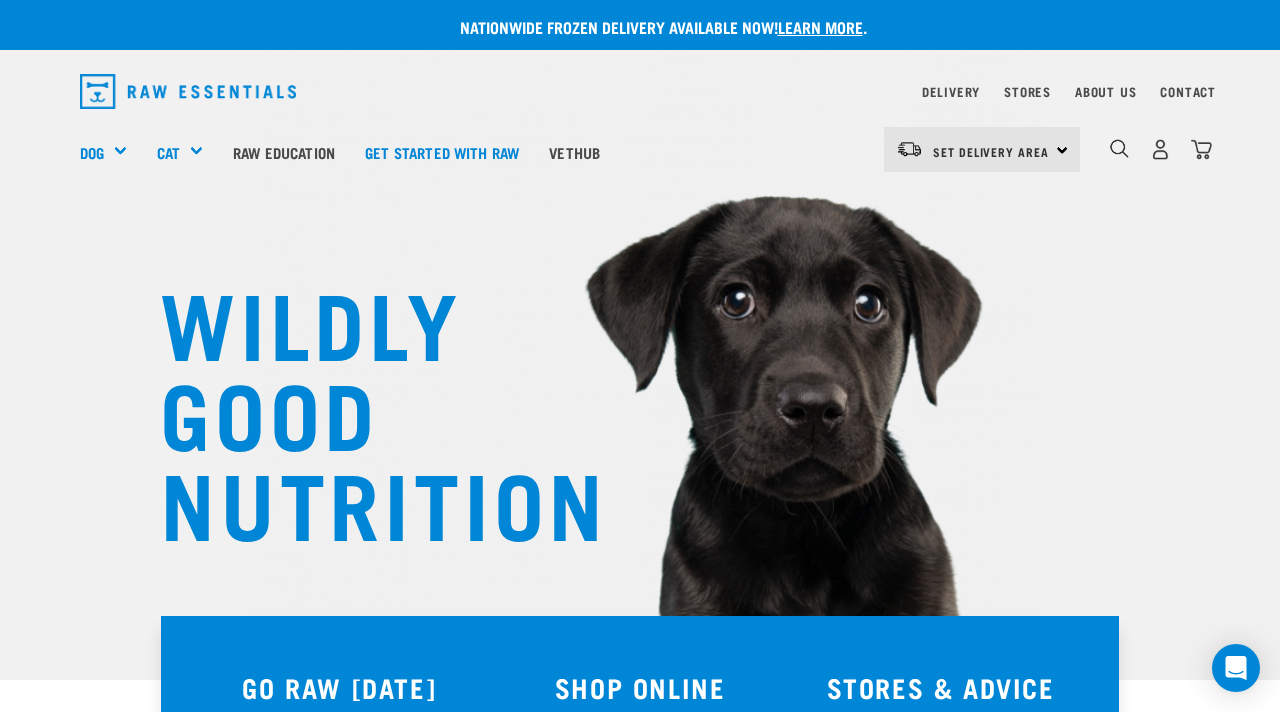 click on "Set Delivery Area
North Island
South Island" at bounding box center [982, 149] 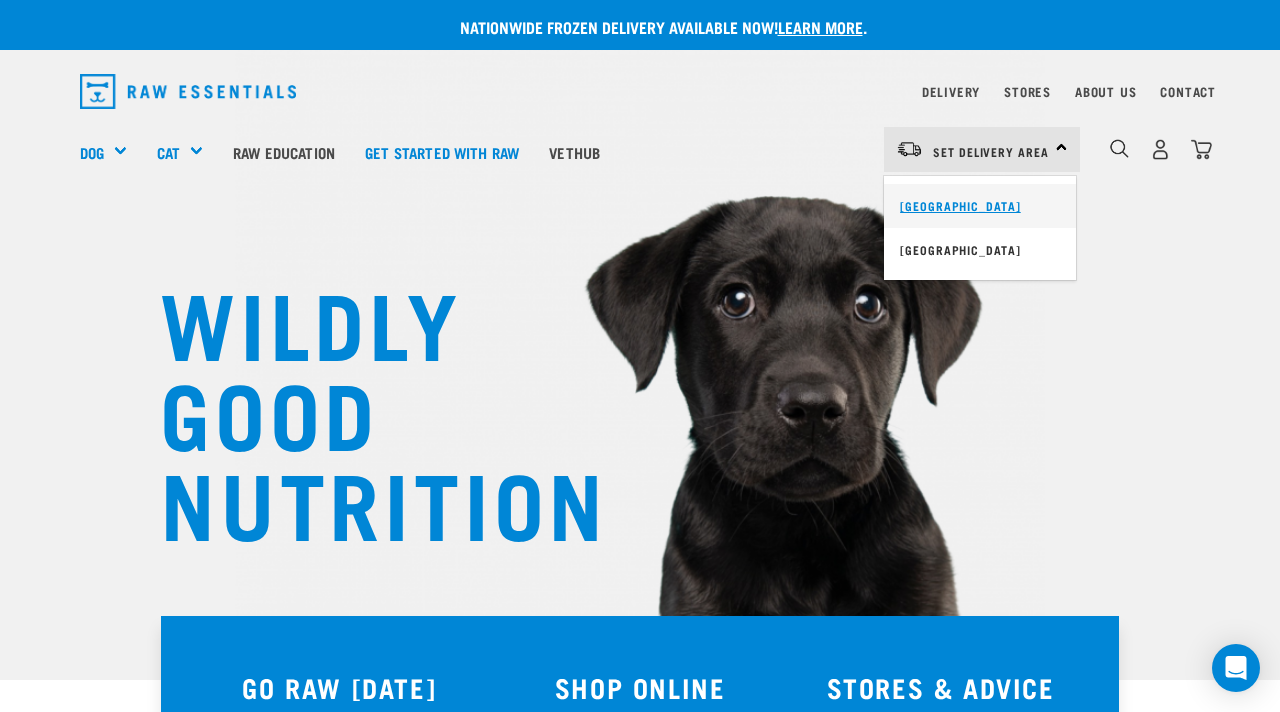 click on "[GEOGRAPHIC_DATA]" at bounding box center [980, 206] 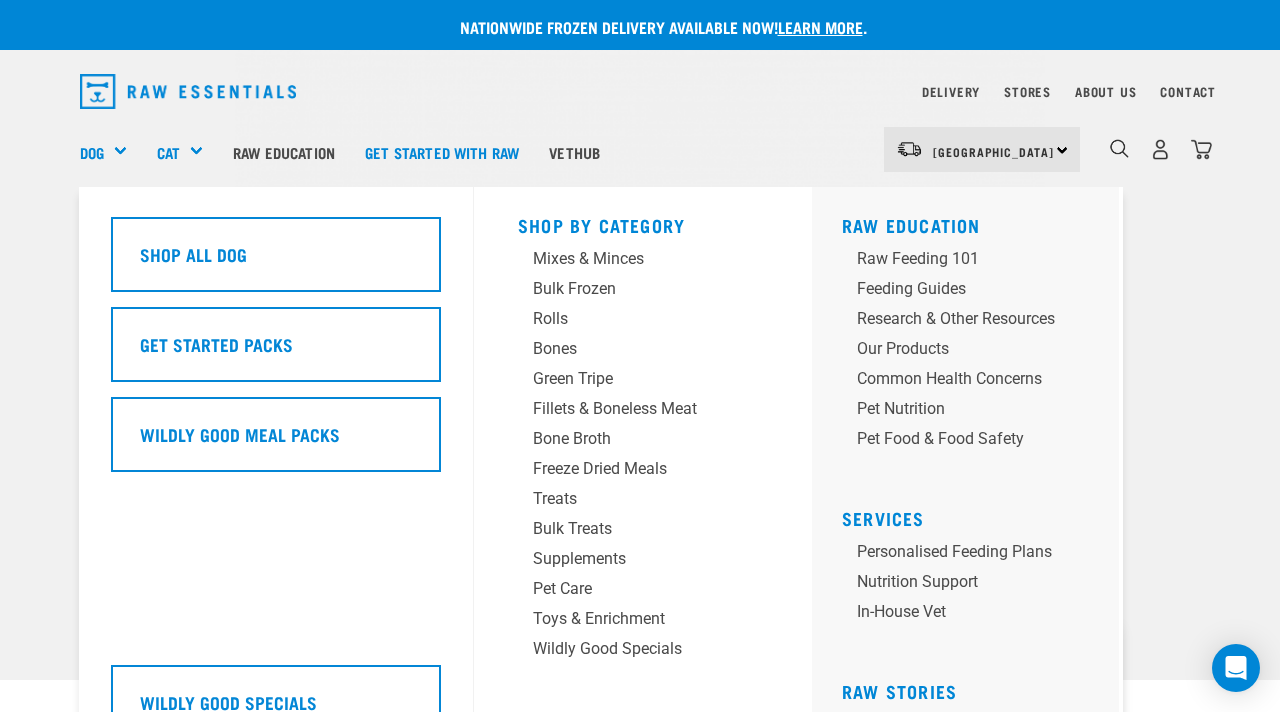 scroll, scrollTop: 0, scrollLeft: 0, axis: both 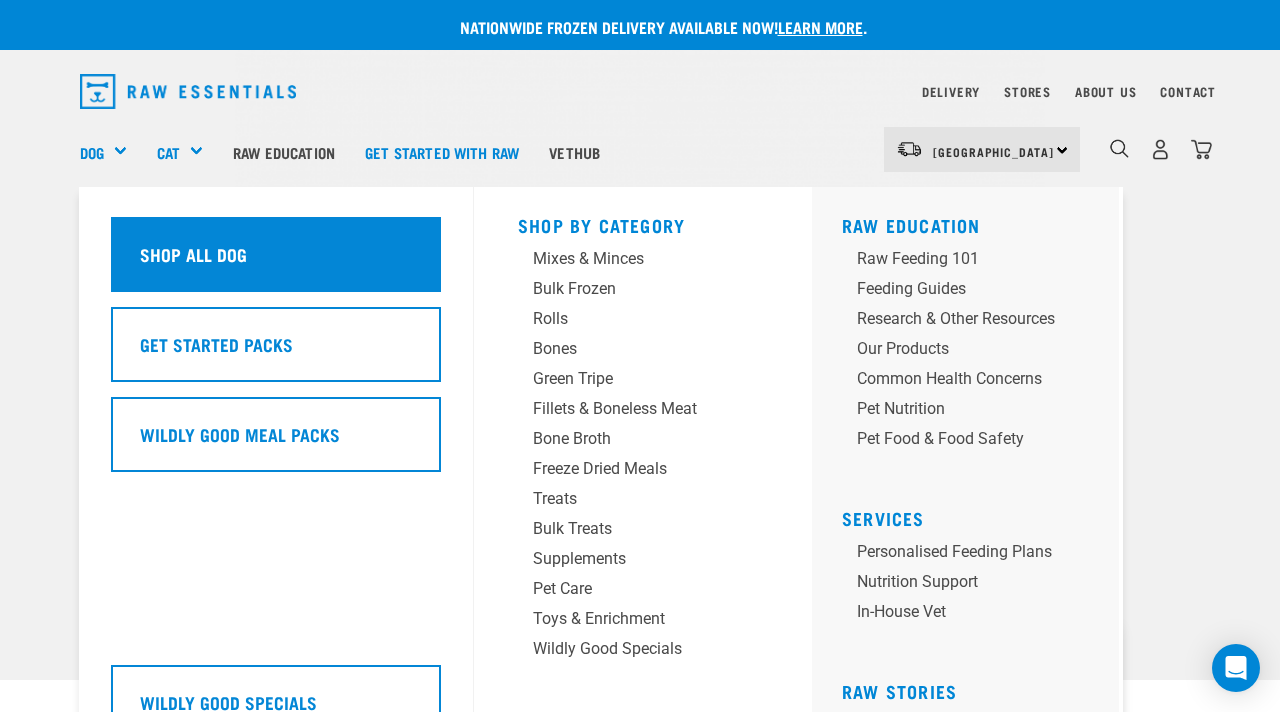click on "Shop all dog" at bounding box center (193, 254) 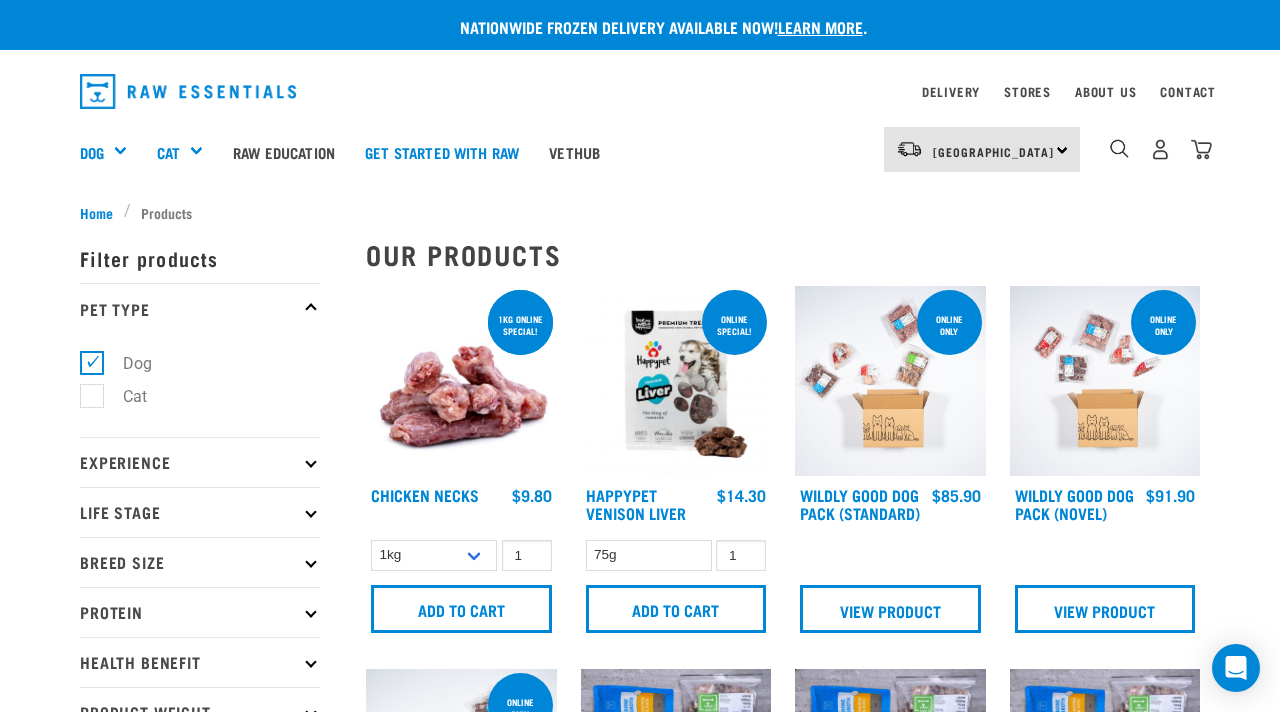 scroll, scrollTop: 0, scrollLeft: 0, axis: both 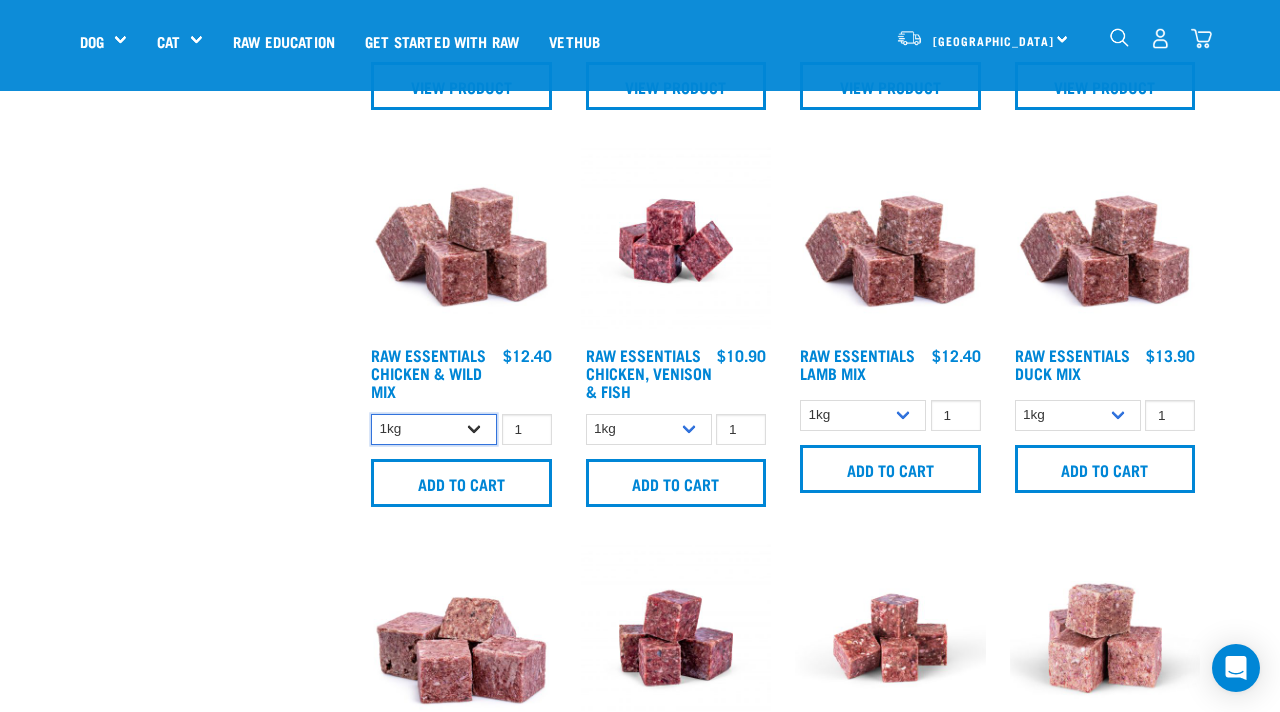 click on "1kg
3kg
Bulk (10kg)" at bounding box center [434, 429] 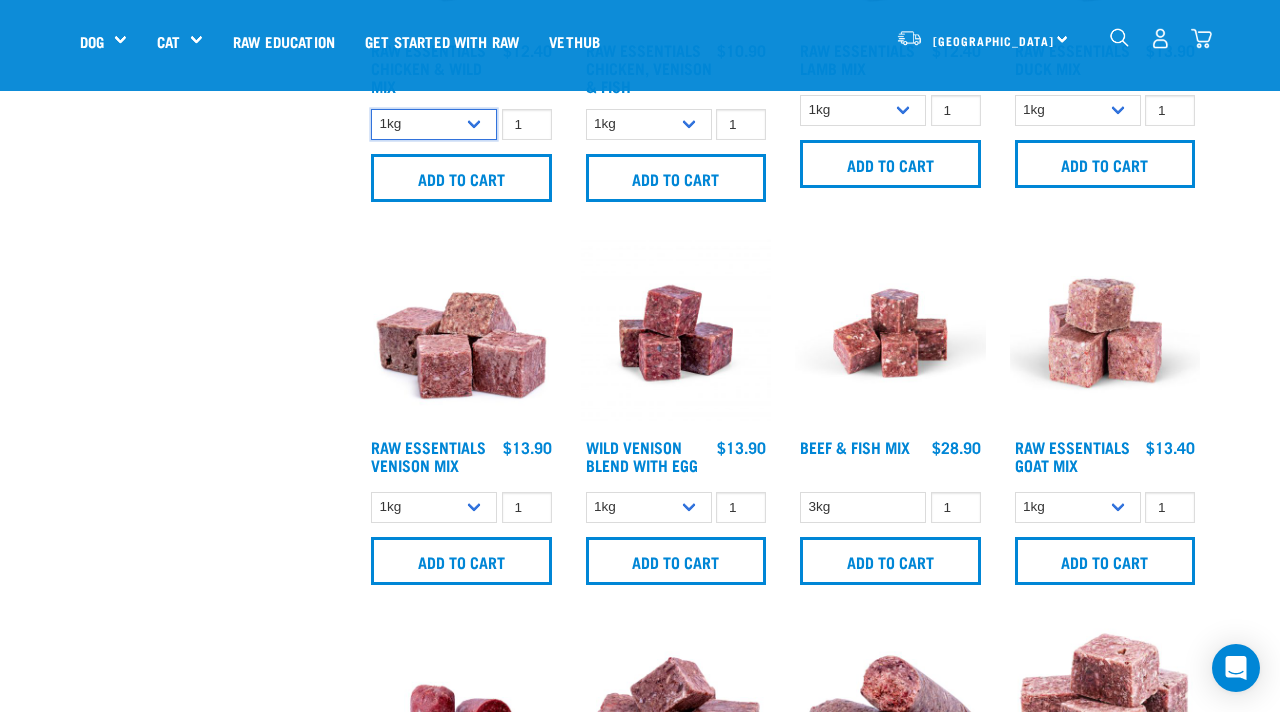 scroll, scrollTop: 1077, scrollLeft: 0, axis: vertical 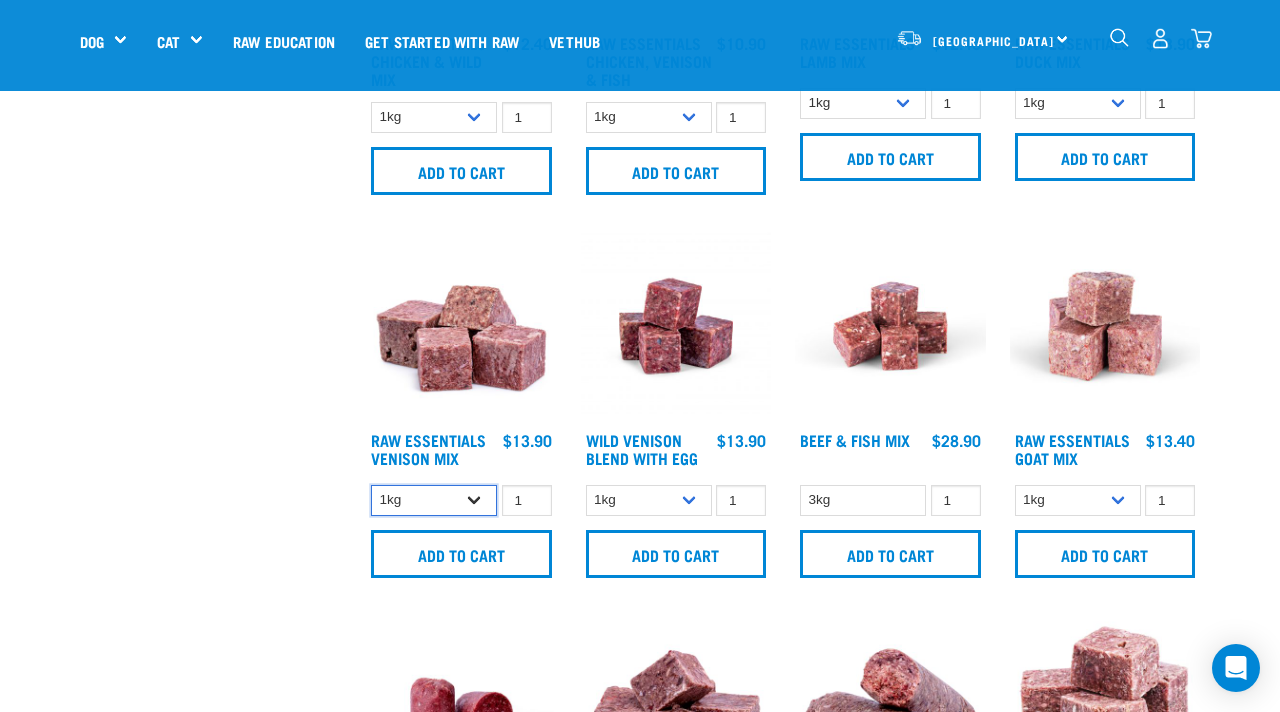 click on "1kg
3kg
Bulk (20kg)" at bounding box center [434, 500] 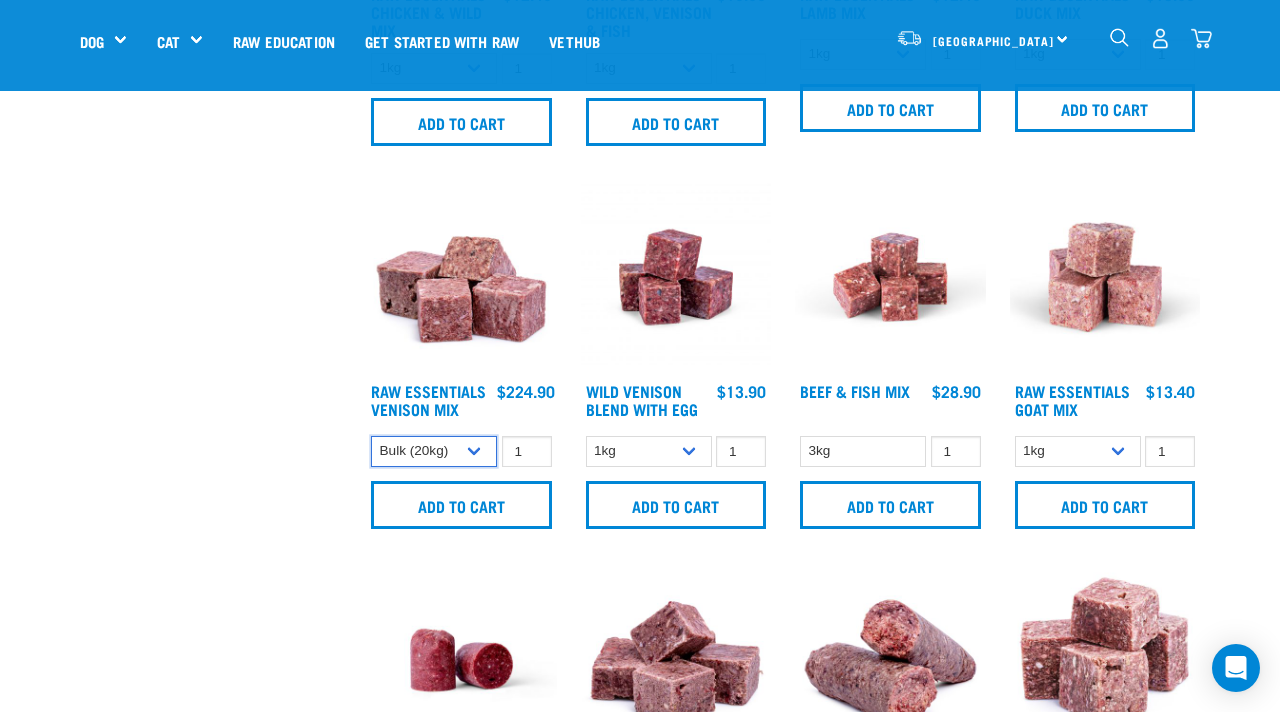 scroll, scrollTop: 1127, scrollLeft: 0, axis: vertical 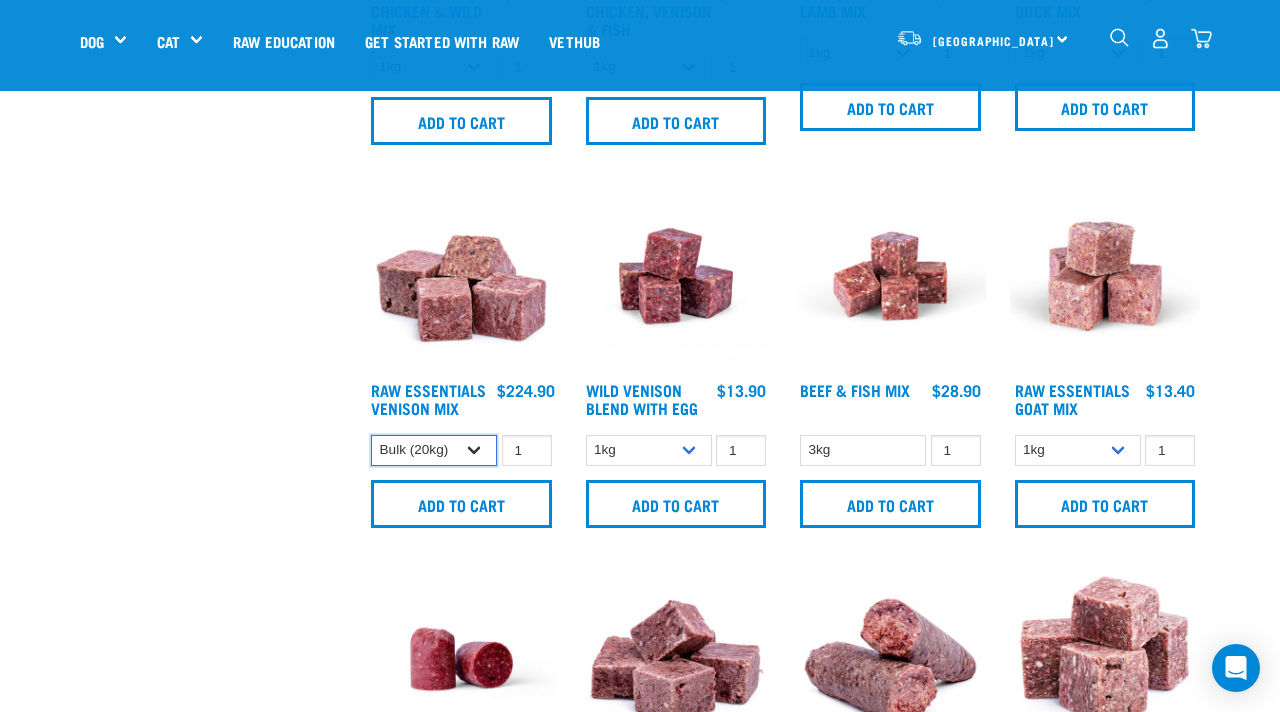 click on "1kg
3kg
Bulk (20kg)" at bounding box center (434, 450) 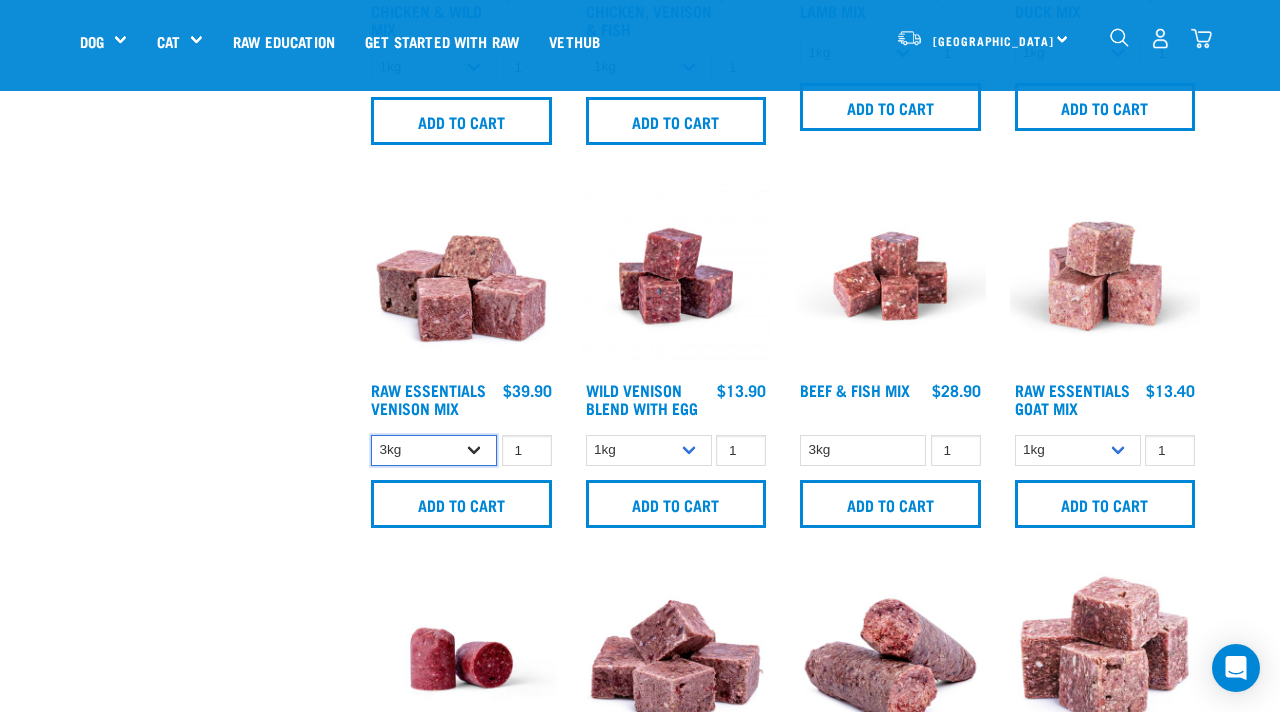 click on "1kg
3kg
Bulk (20kg)" at bounding box center (434, 450) 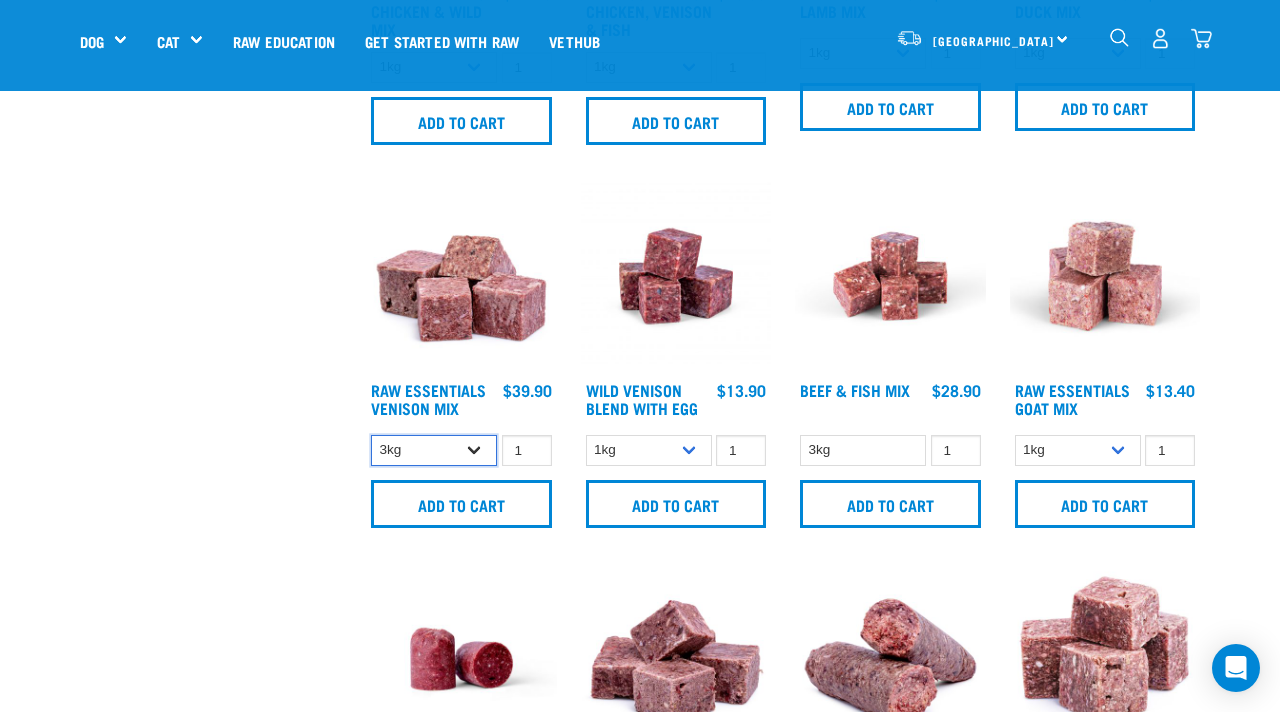 select on "732" 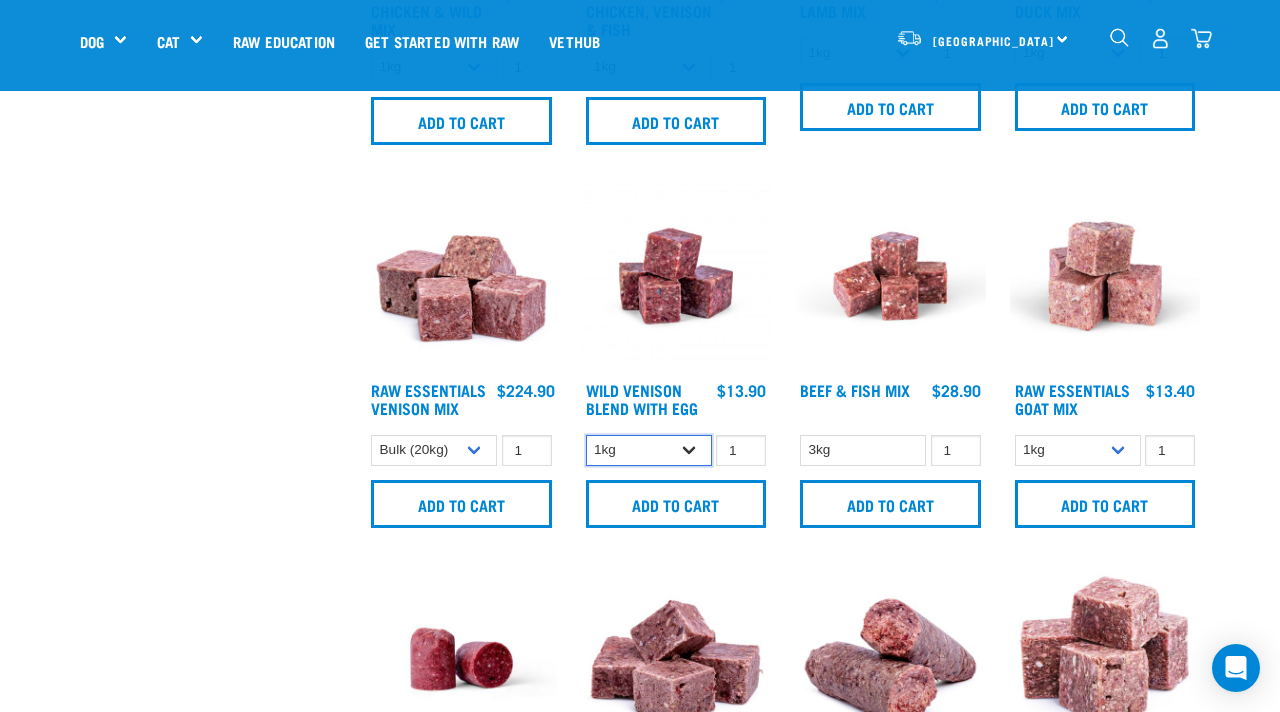 click on "1kg
3kg" at bounding box center [649, 450] 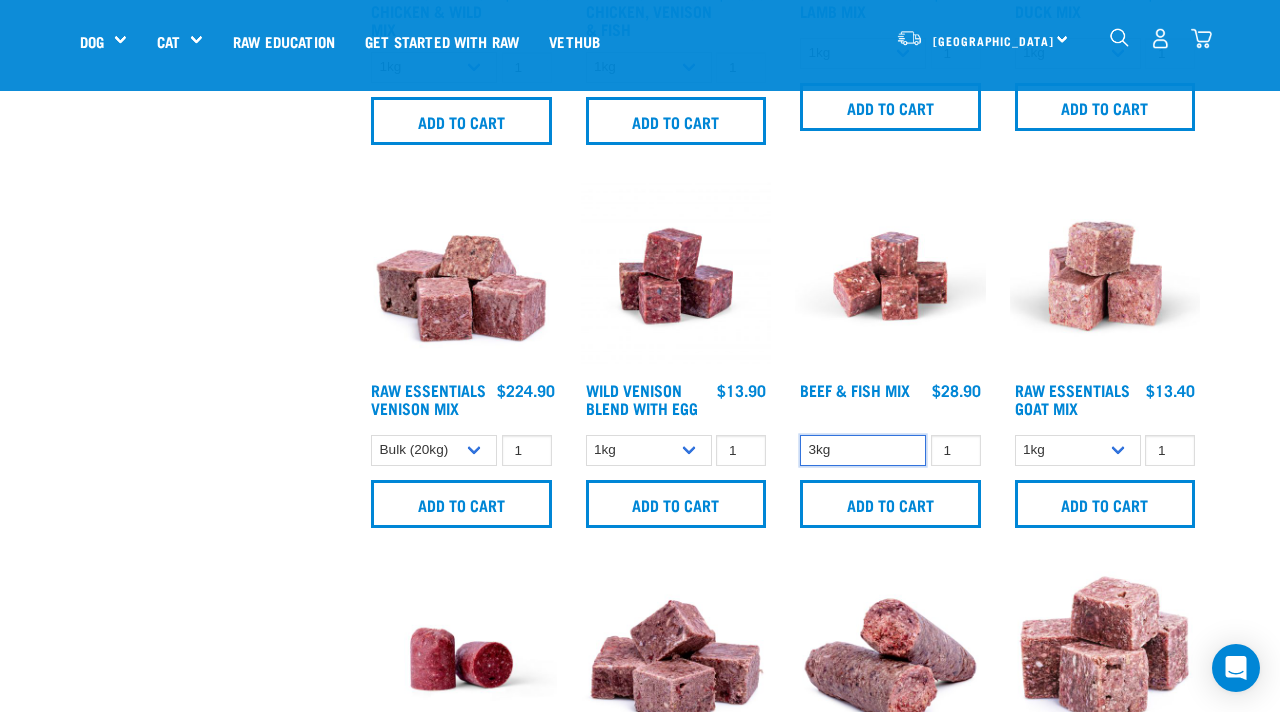 click on "3kg" at bounding box center (863, 450) 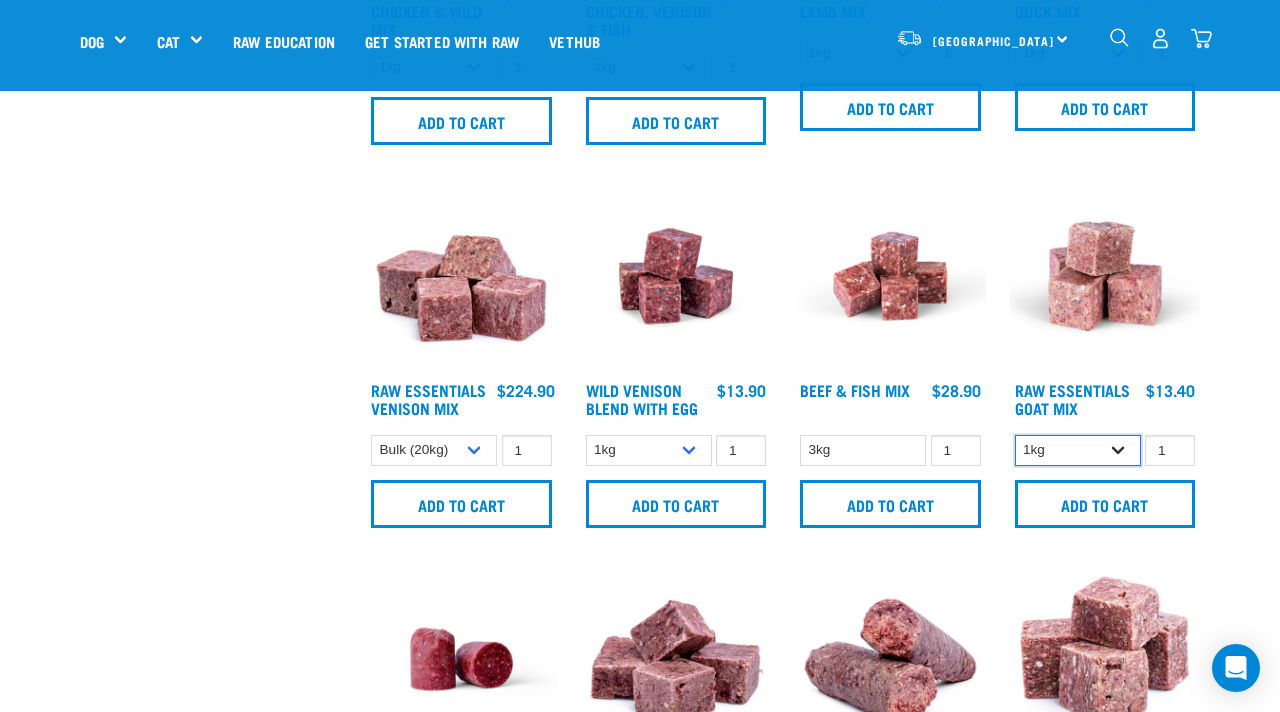 click on "1kg
3kg
Bulk (10kg)" at bounding box center (1078, 450) 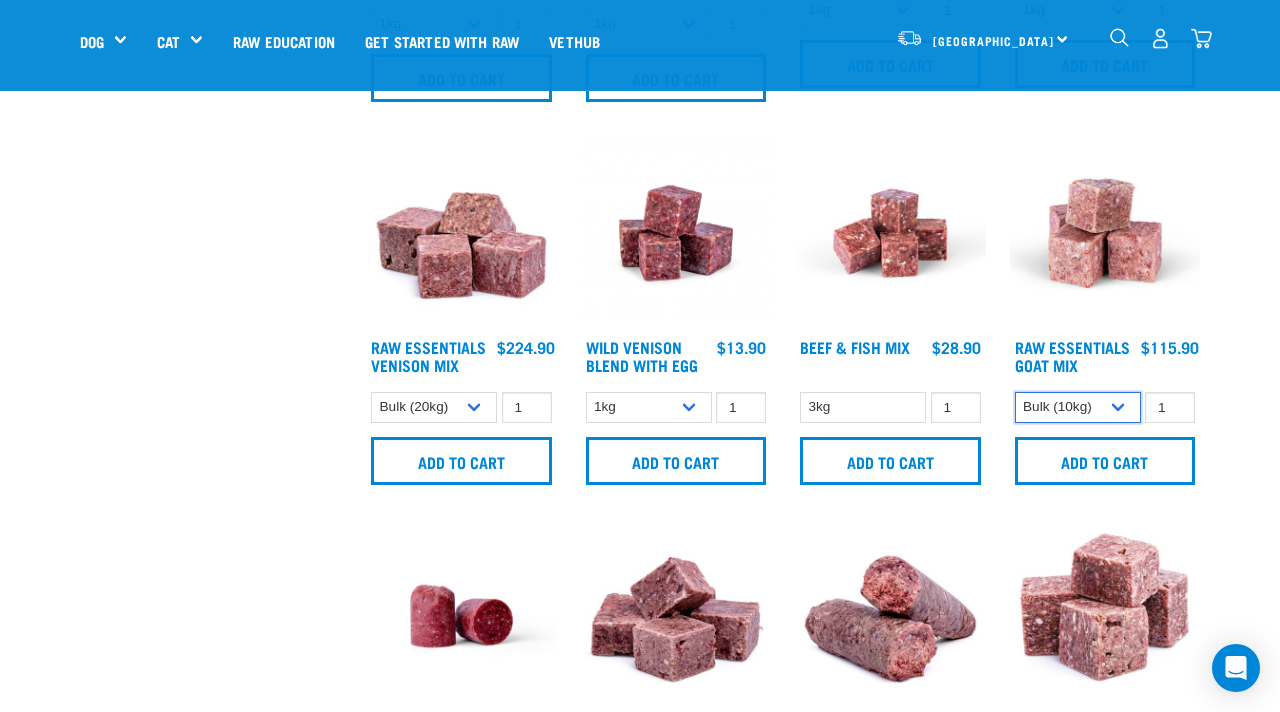 scroll, scrollTop: 1172, scrollLeft: 0, axis: vertical 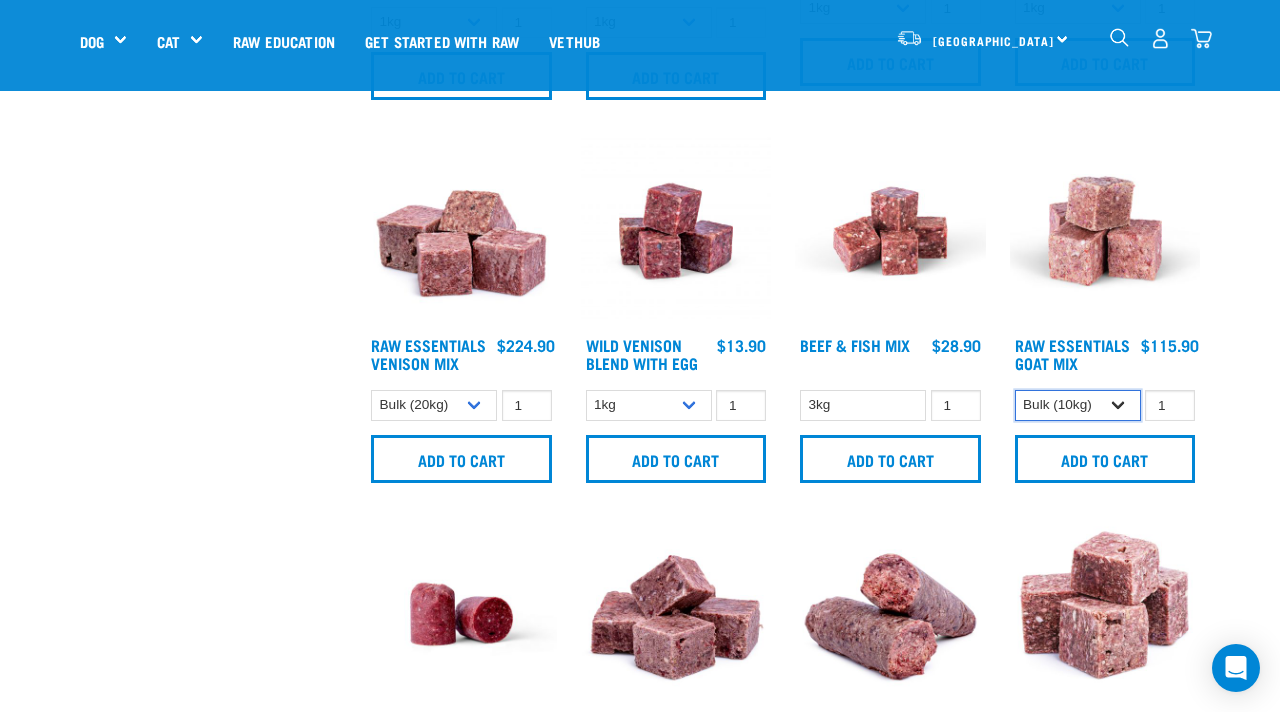 click on "1kg
3kg
Bulk (10kg)" at bounding box center (1078, 405) 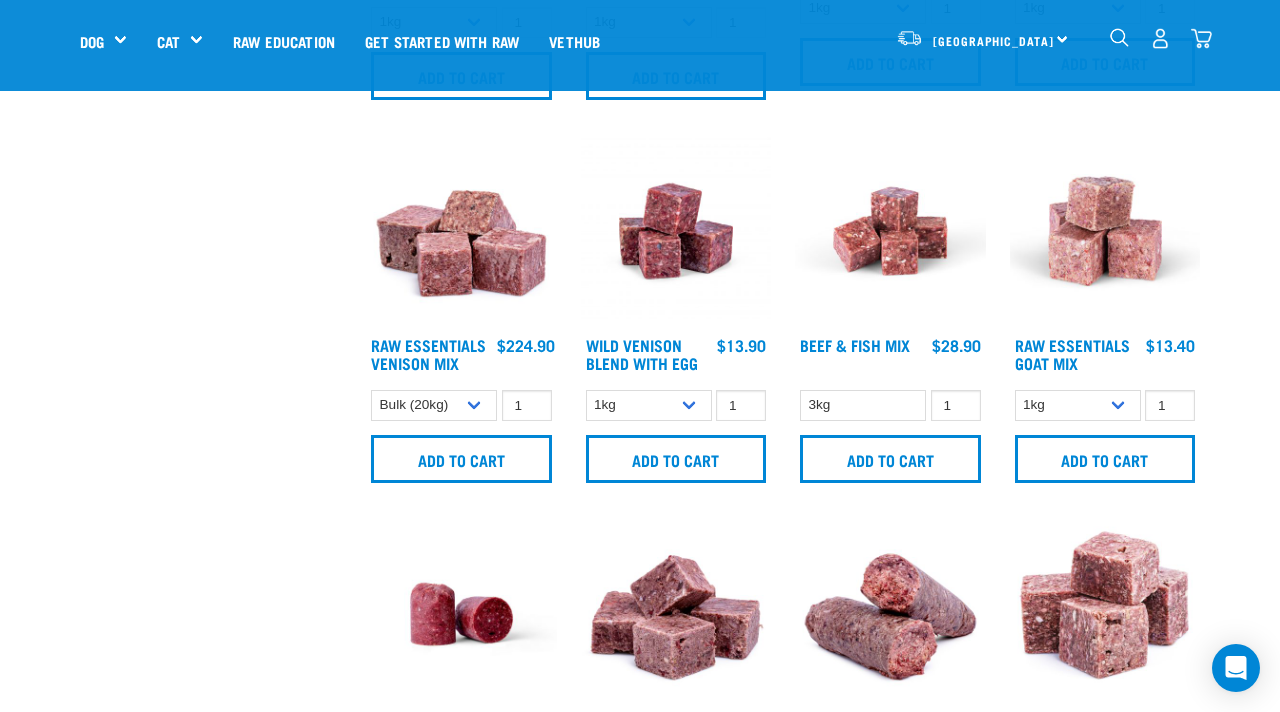 click on "1kg
3kg
Bulk (10kg)
1 0 100" at bounding box center [1105, 405] 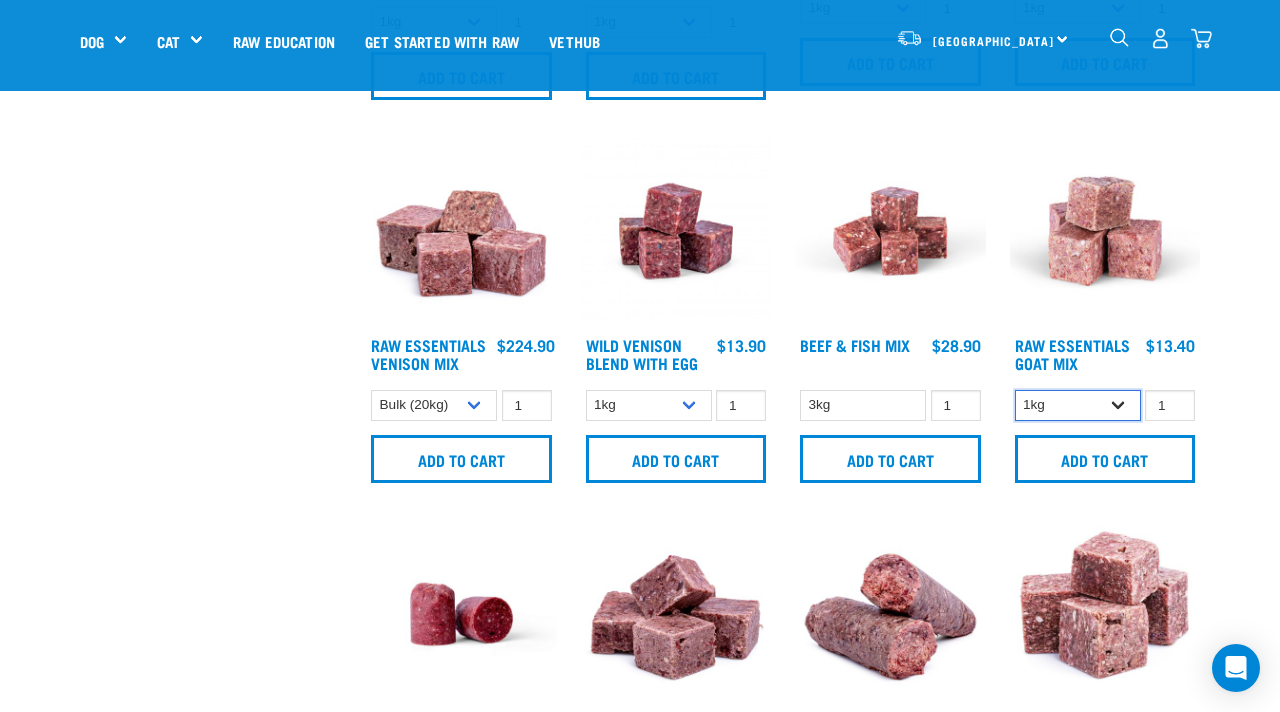 click on "1kg
3kg
Bulk (10kg)" at bounding box center (1078, 405) 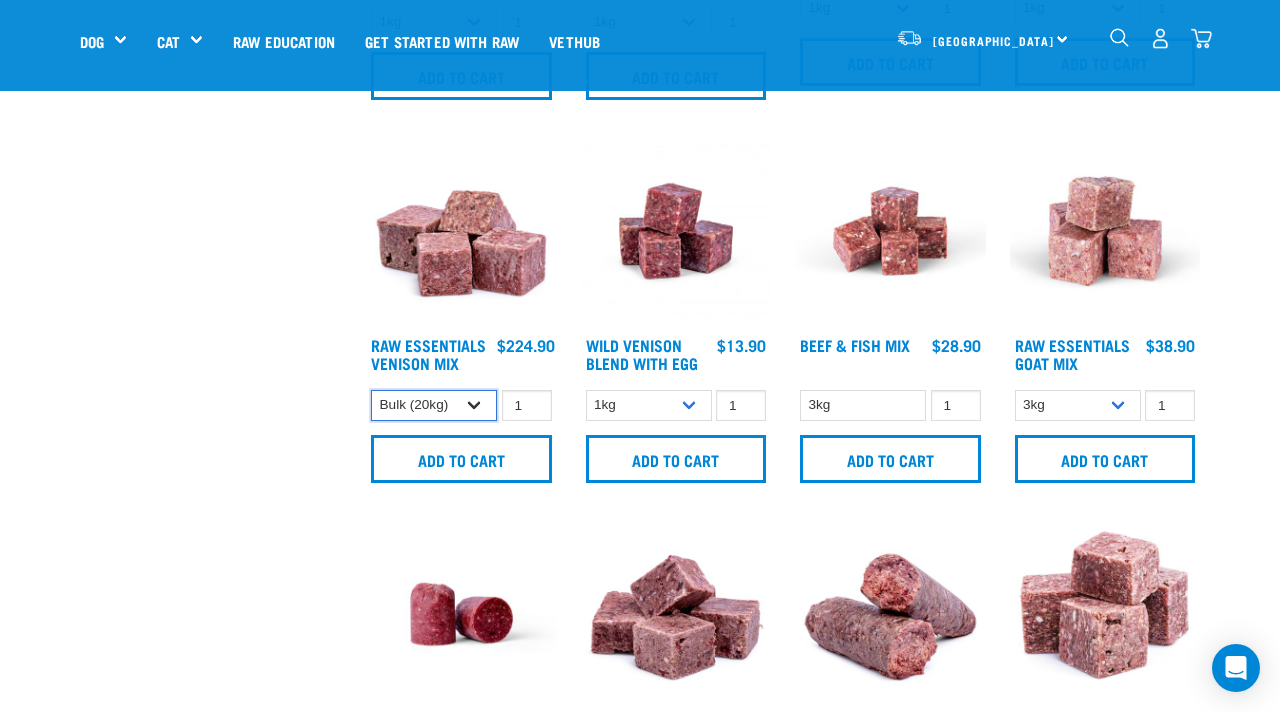 click on "1kg
3kg
Bulk (20kg)" at bounding box center [434, 405] 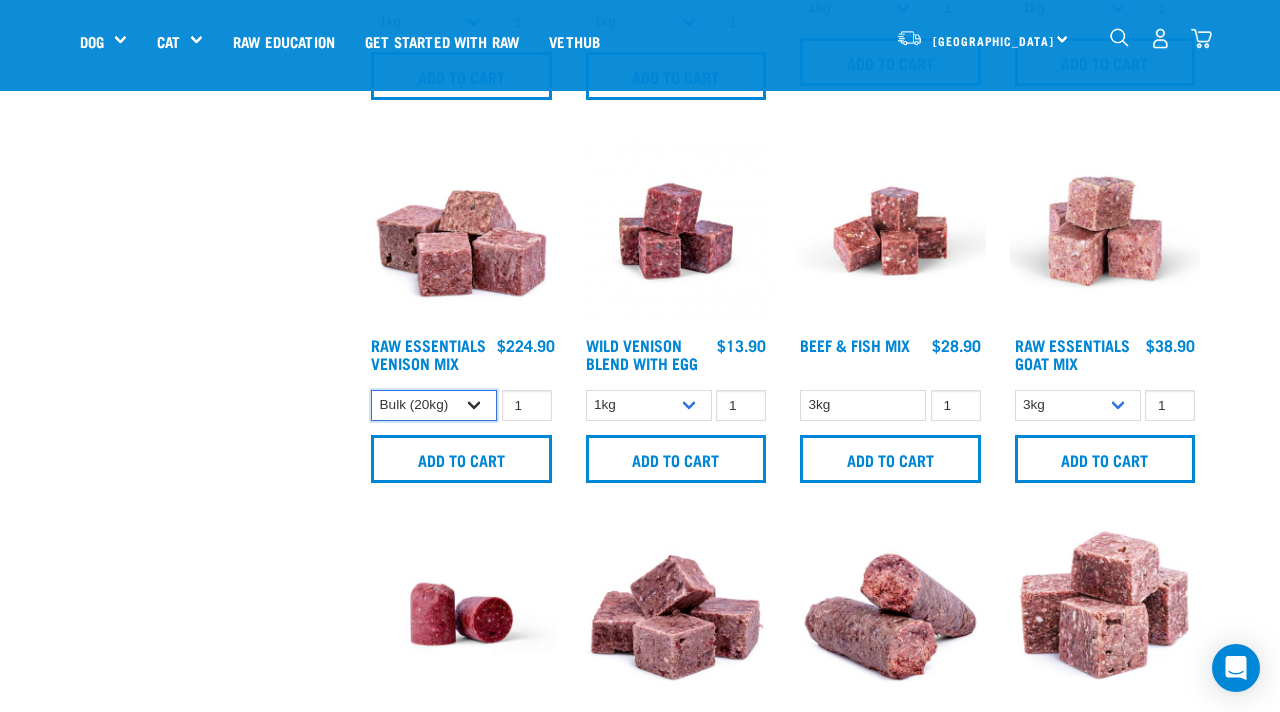select on "712" 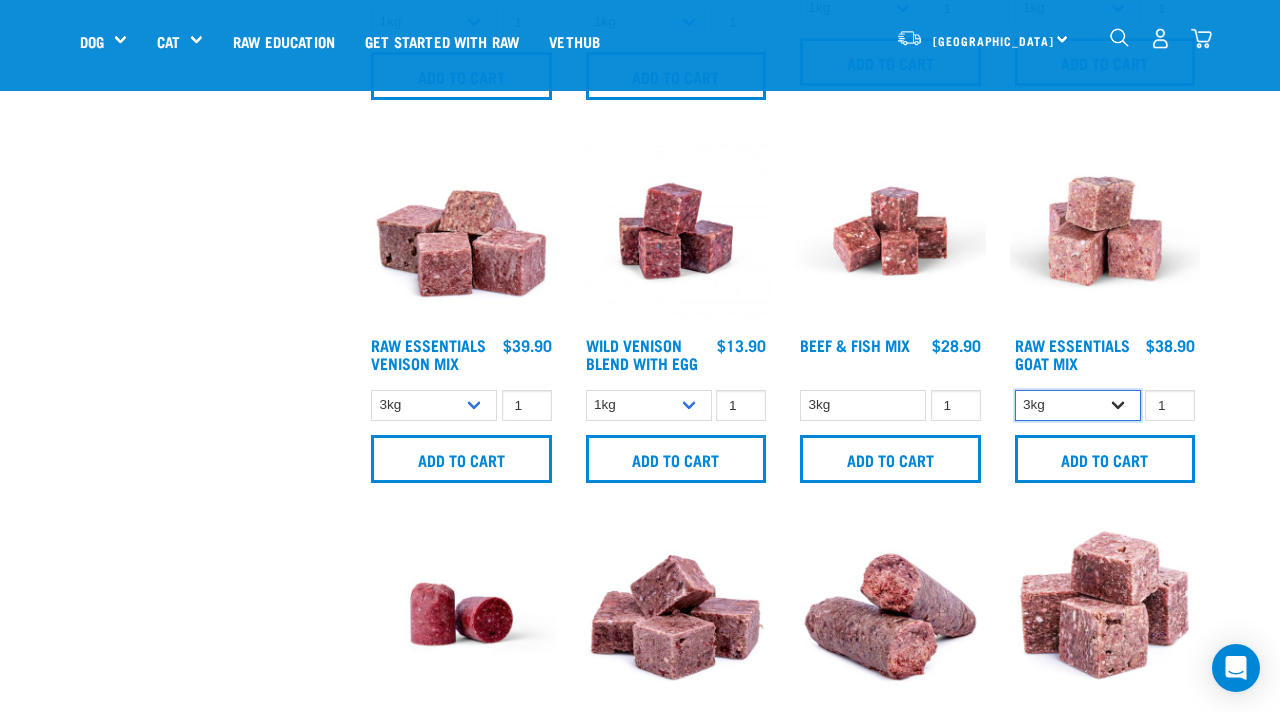 click on "1kg
3kg
Bulk (10kg)" at bounding box center [1078, 405] 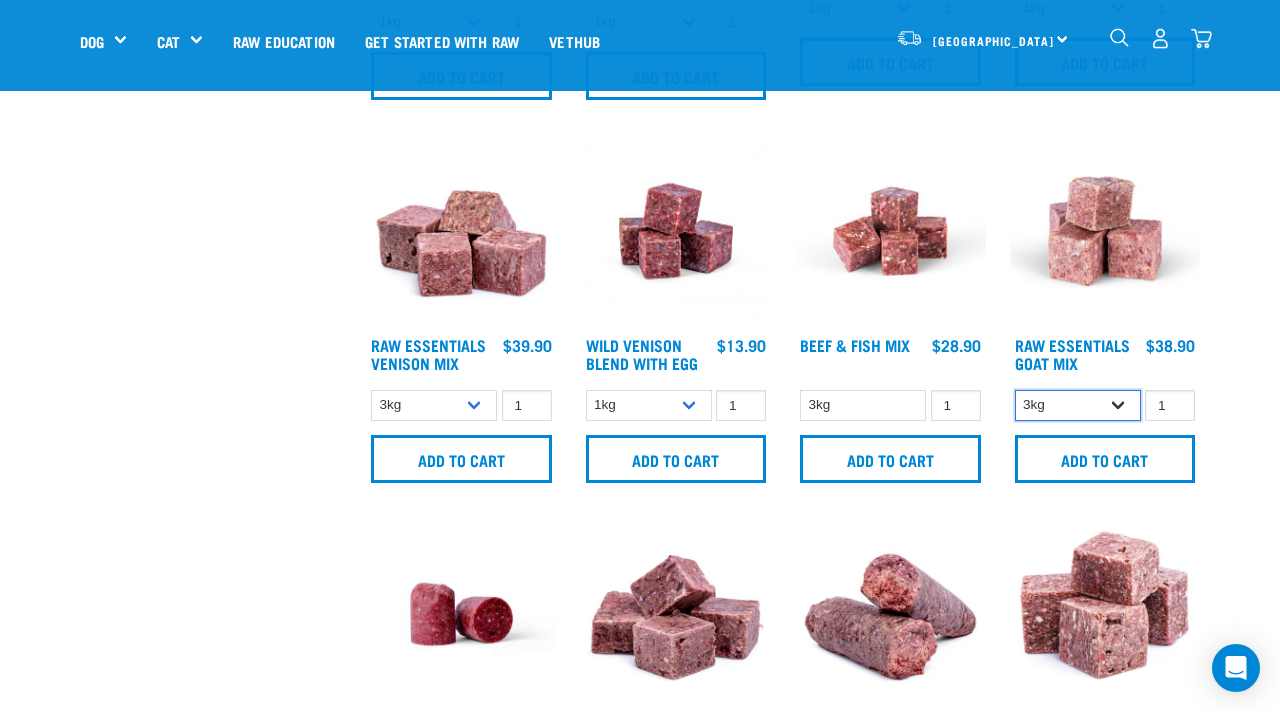 select on "344957" 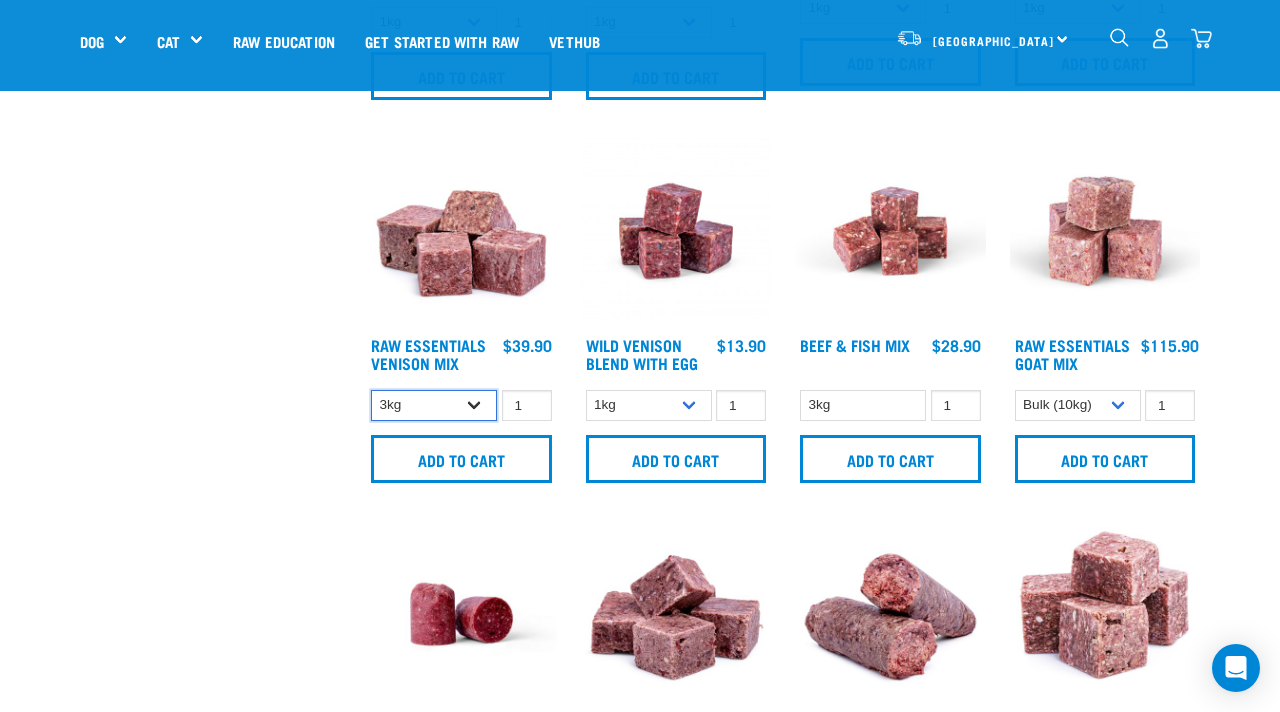 click on "1kg
3kg
Bulk (20kg)" at bounding box center [434, 405] 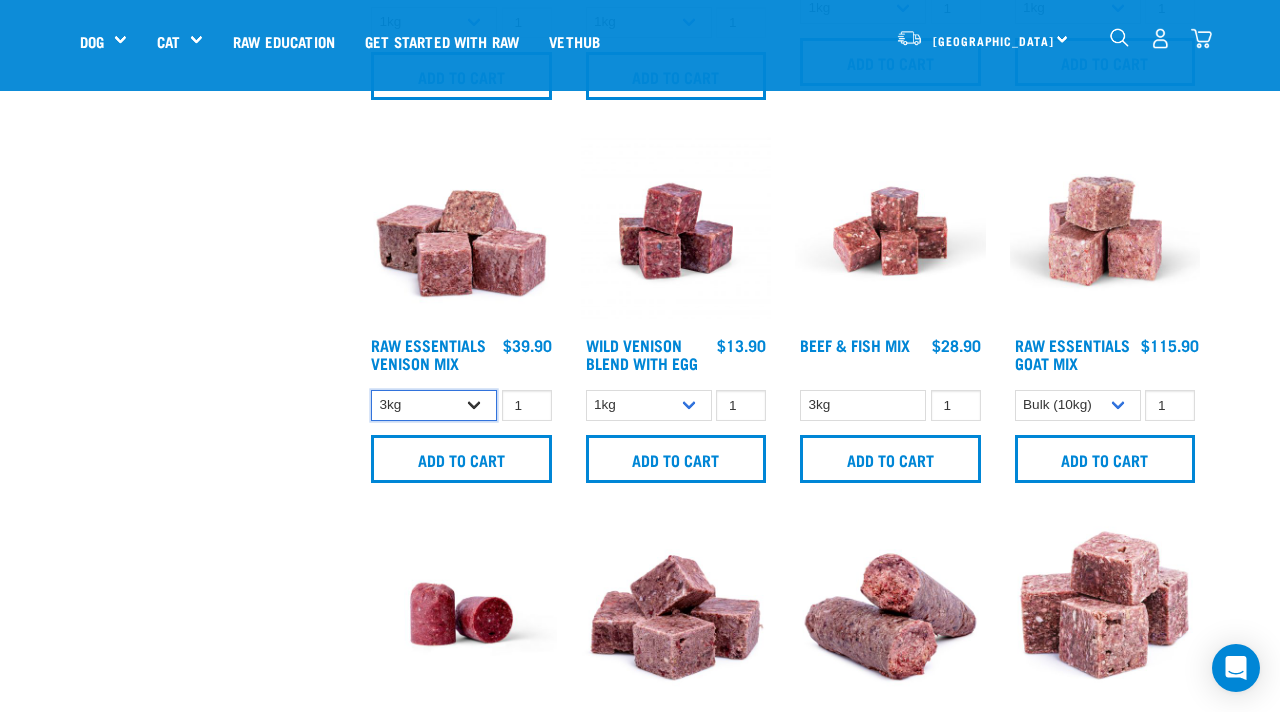 select on "732" 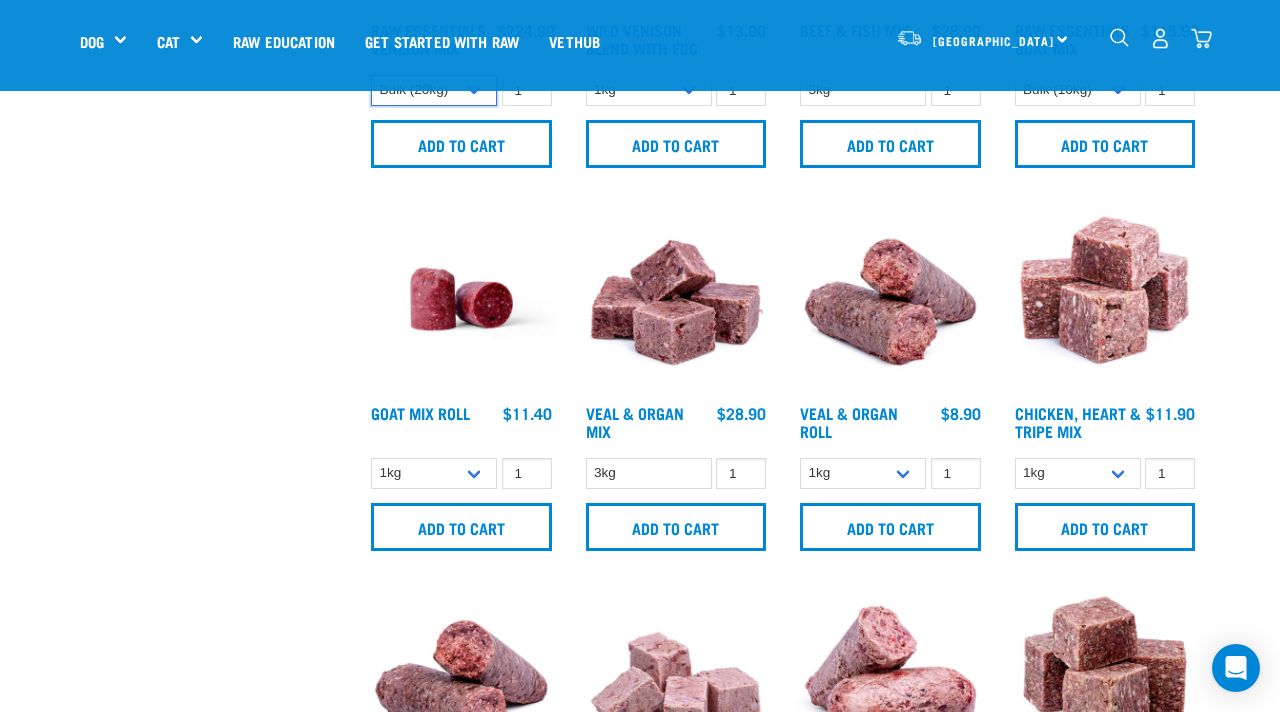 scroll, scrollTop: 1505, scrollLeft: 0, axis: vertical 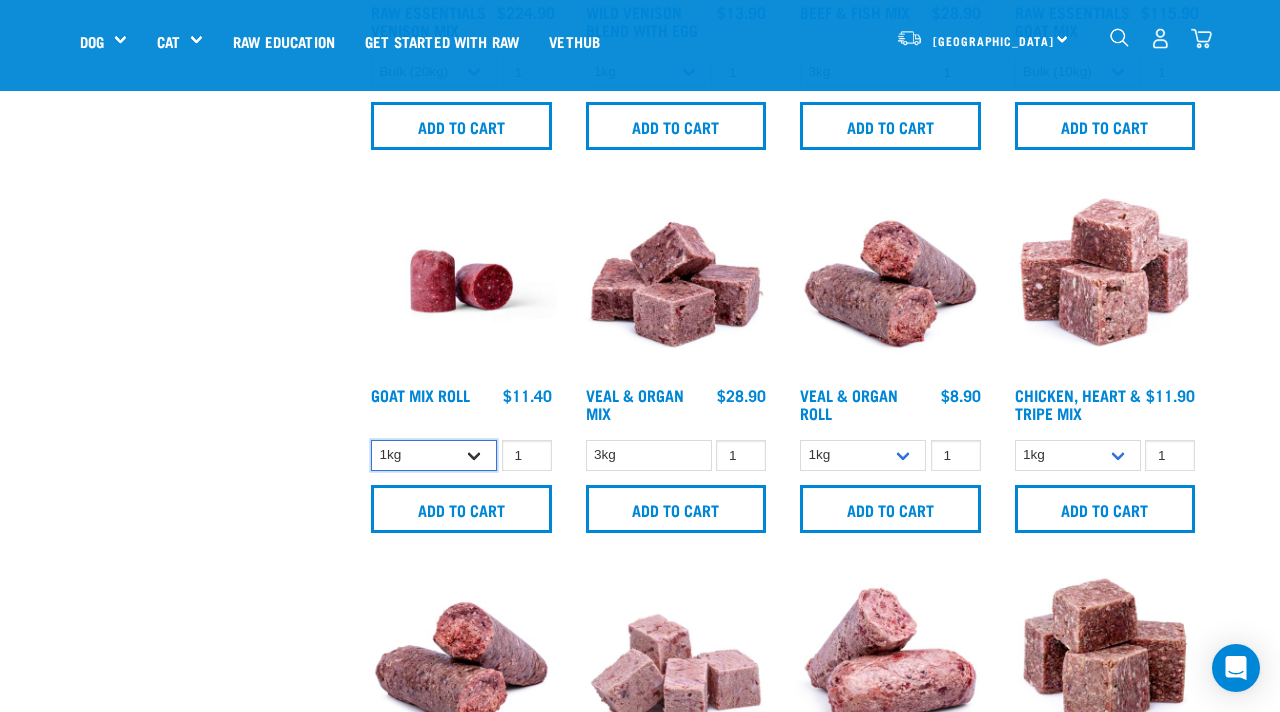 click on "1kg
Bulk (10kg)" at bounding box center (434, 455) 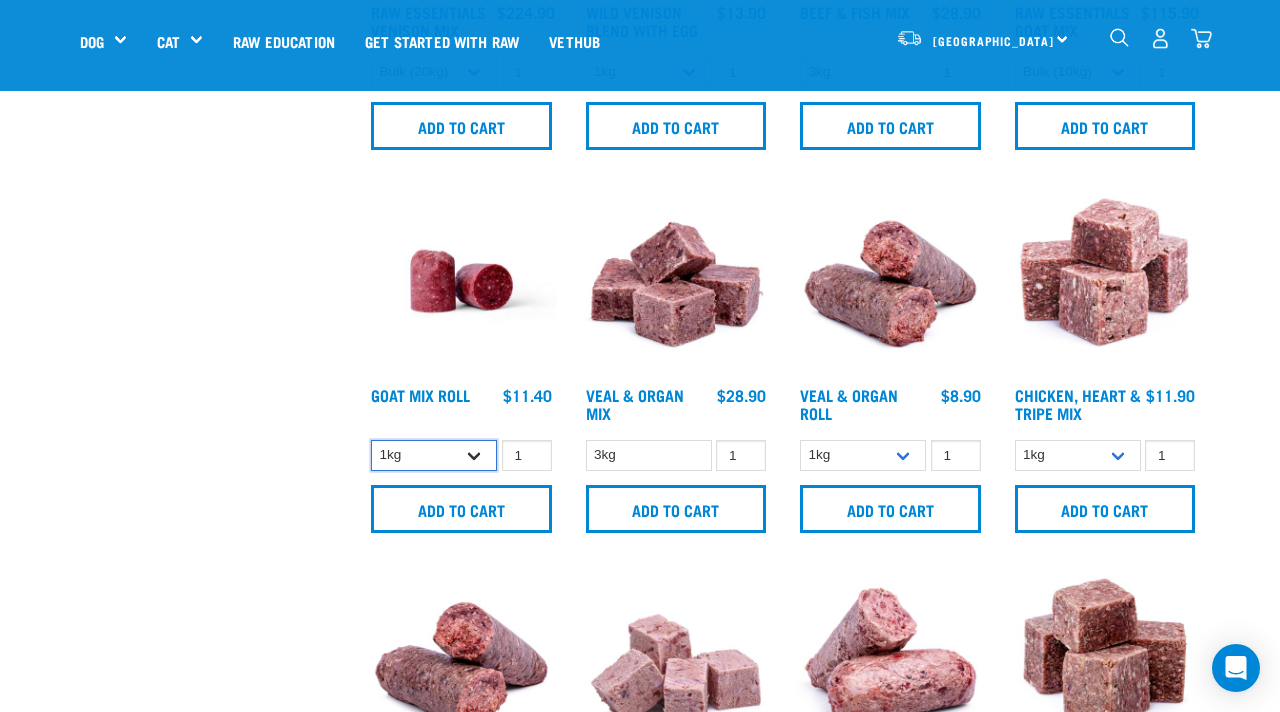 select on "443209" 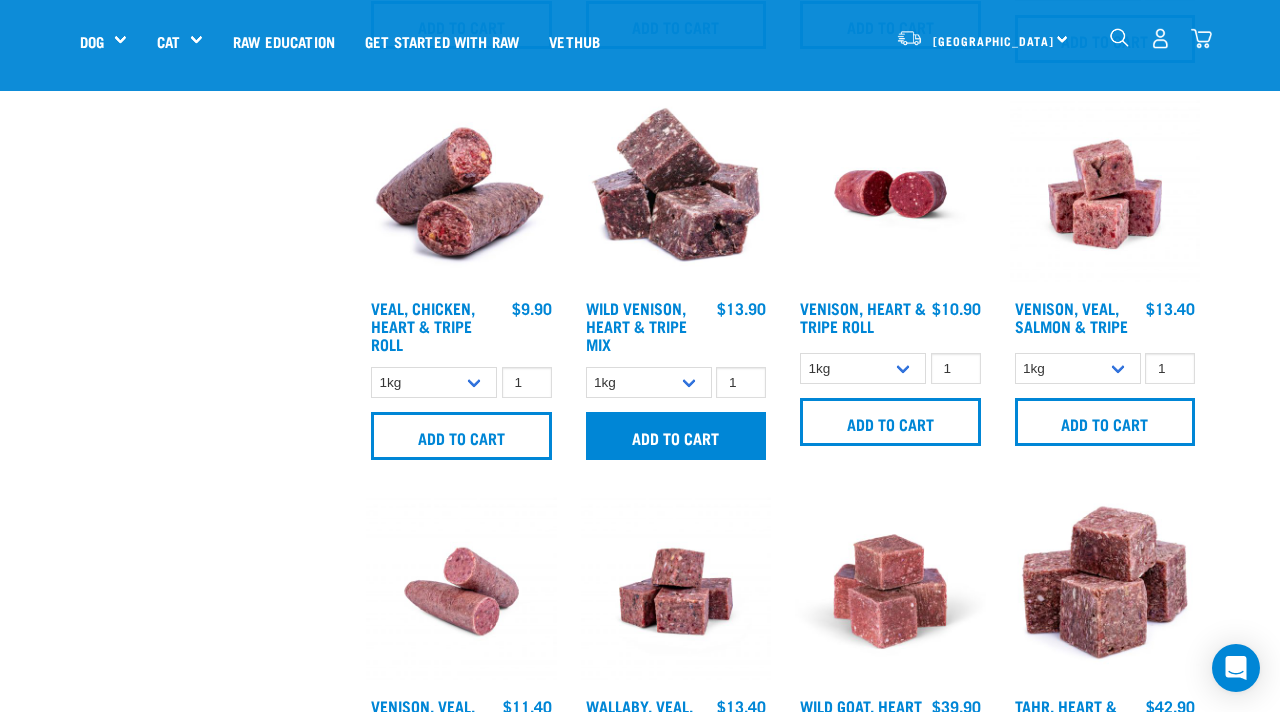 scroll, scrollTop: 2375, scrollLeft: 0, axis: vertical 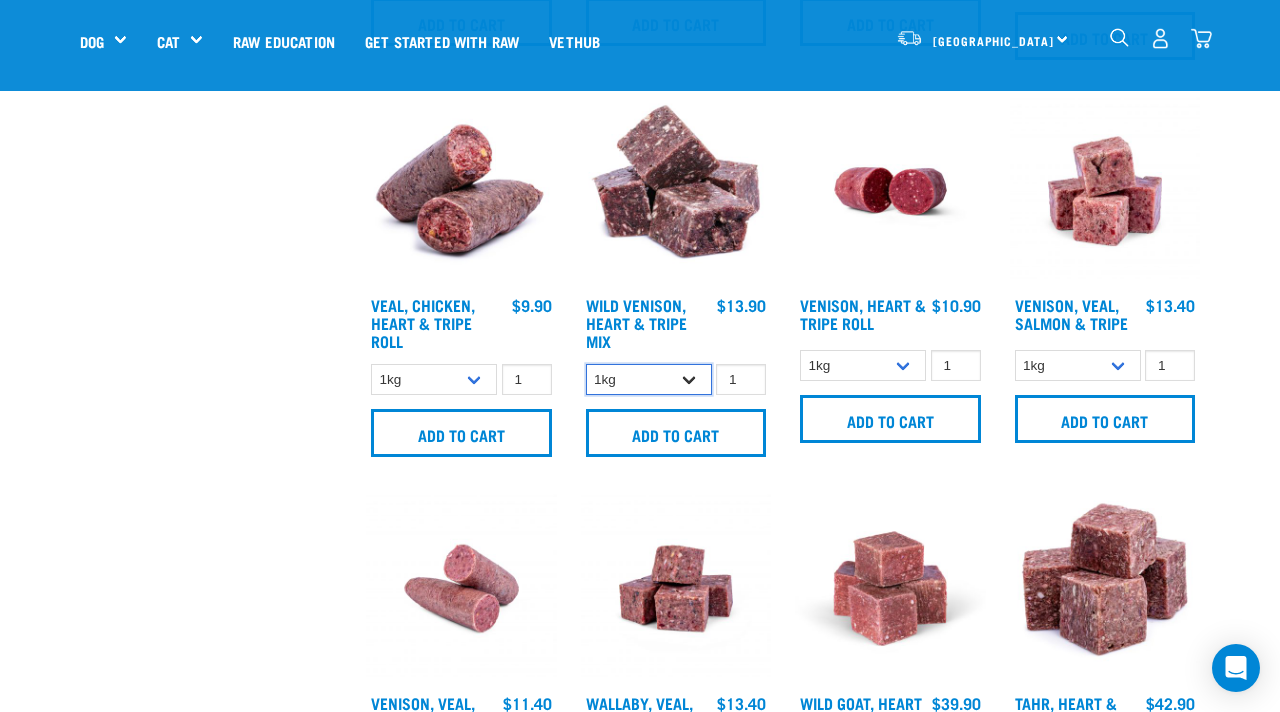 click on "1kg
3kg" at bounding box center (649, 379) 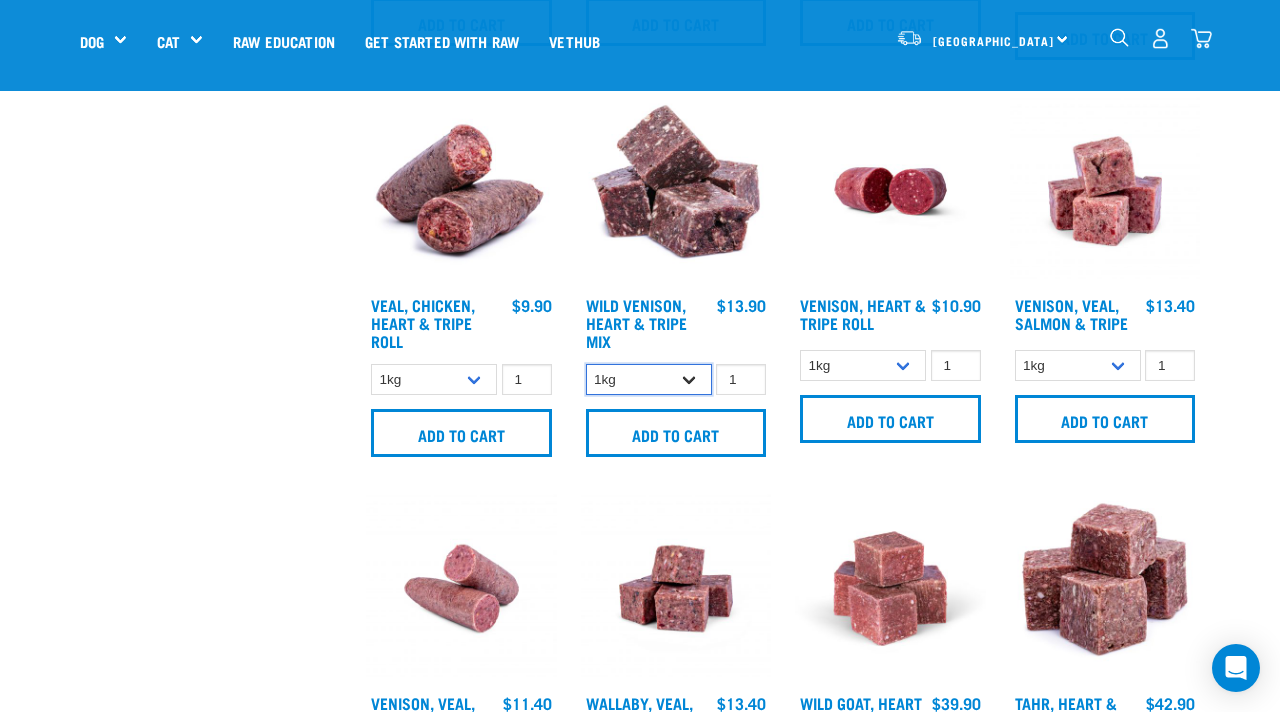 select on "763" 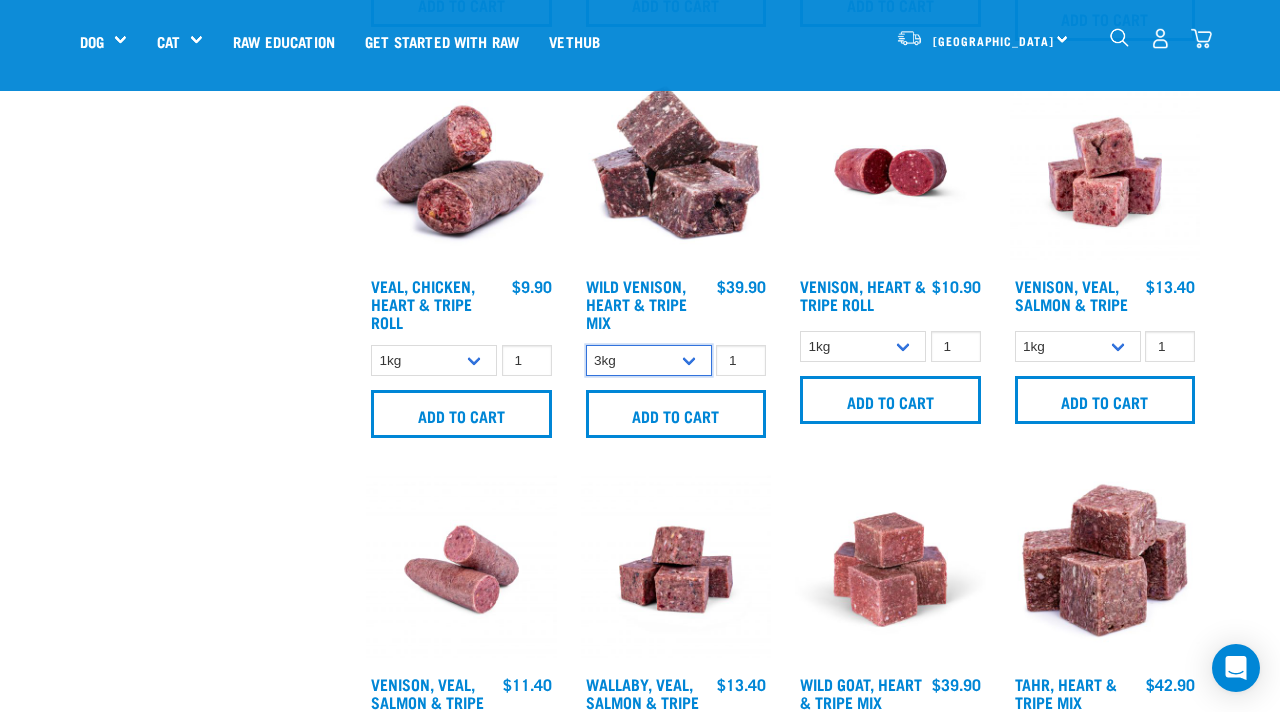 scroll, scrollTop: 2395, scrollLeft: 0, axis: vertical 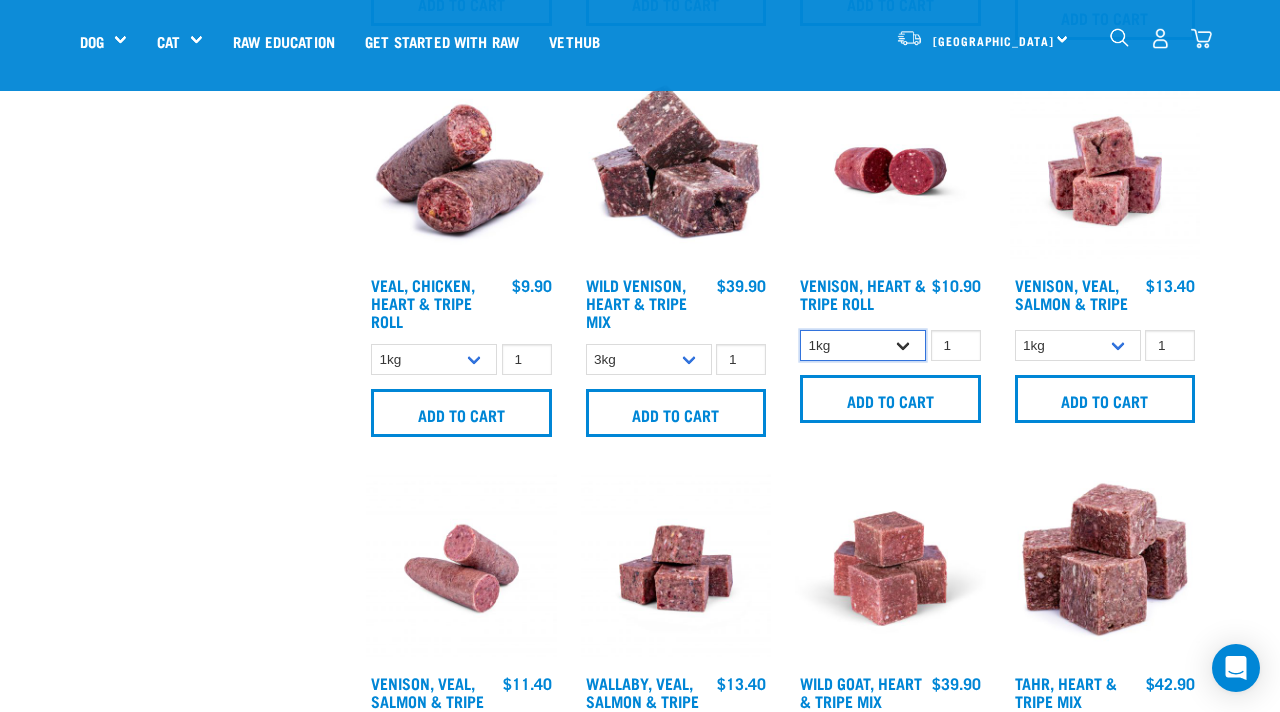 click on "1kg
Bulk (10kg)" at bounding box center (863, 345) 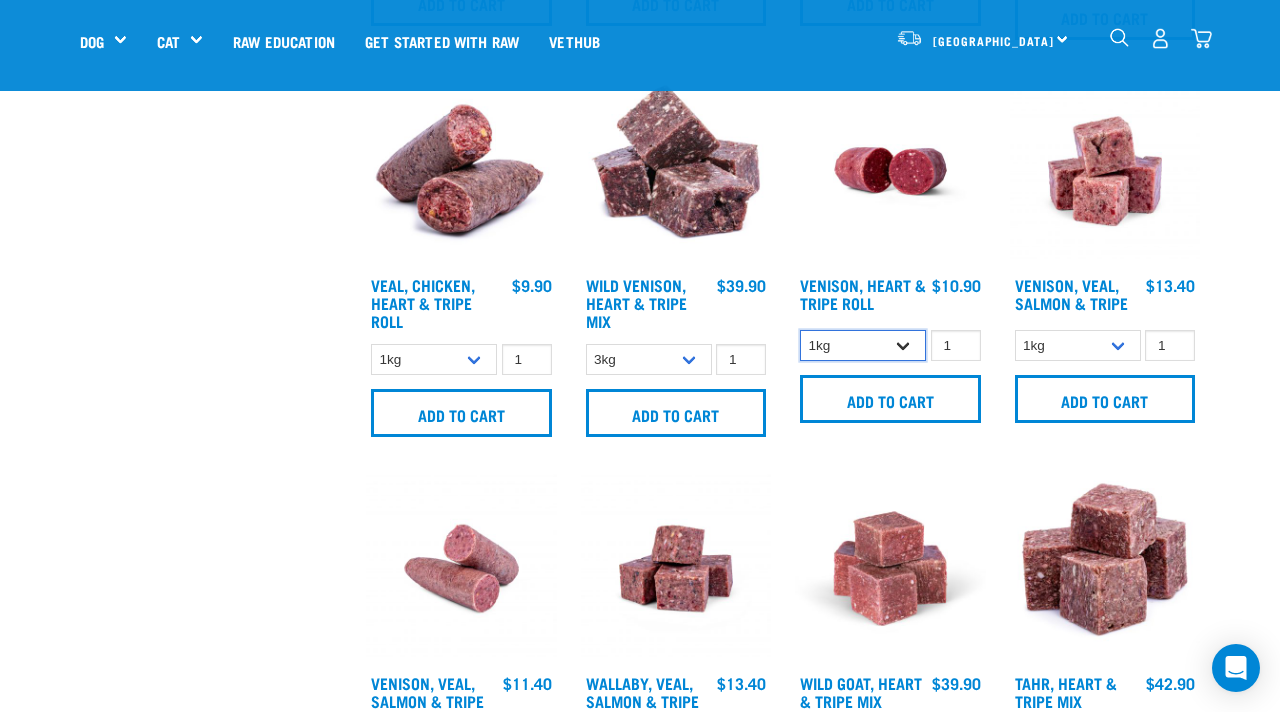 select on "418565" 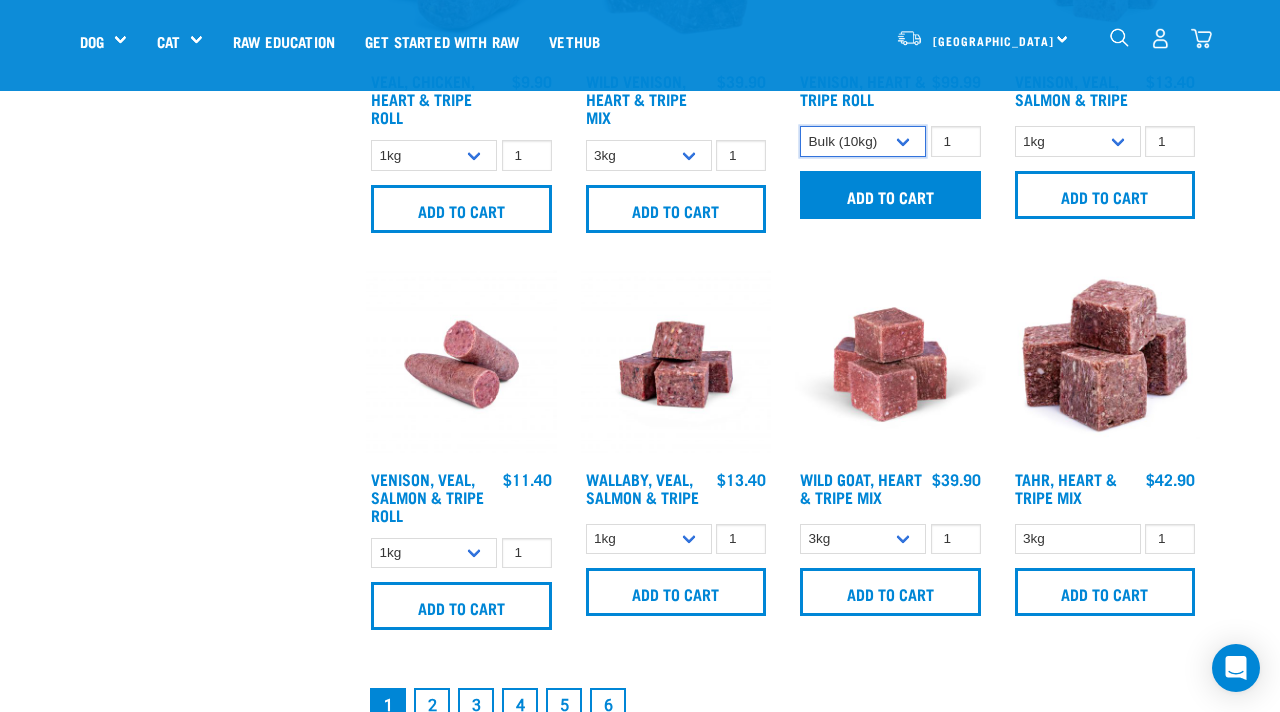 scroll, scrollTop: 2612, scrollLeft: 0, axis: vertical 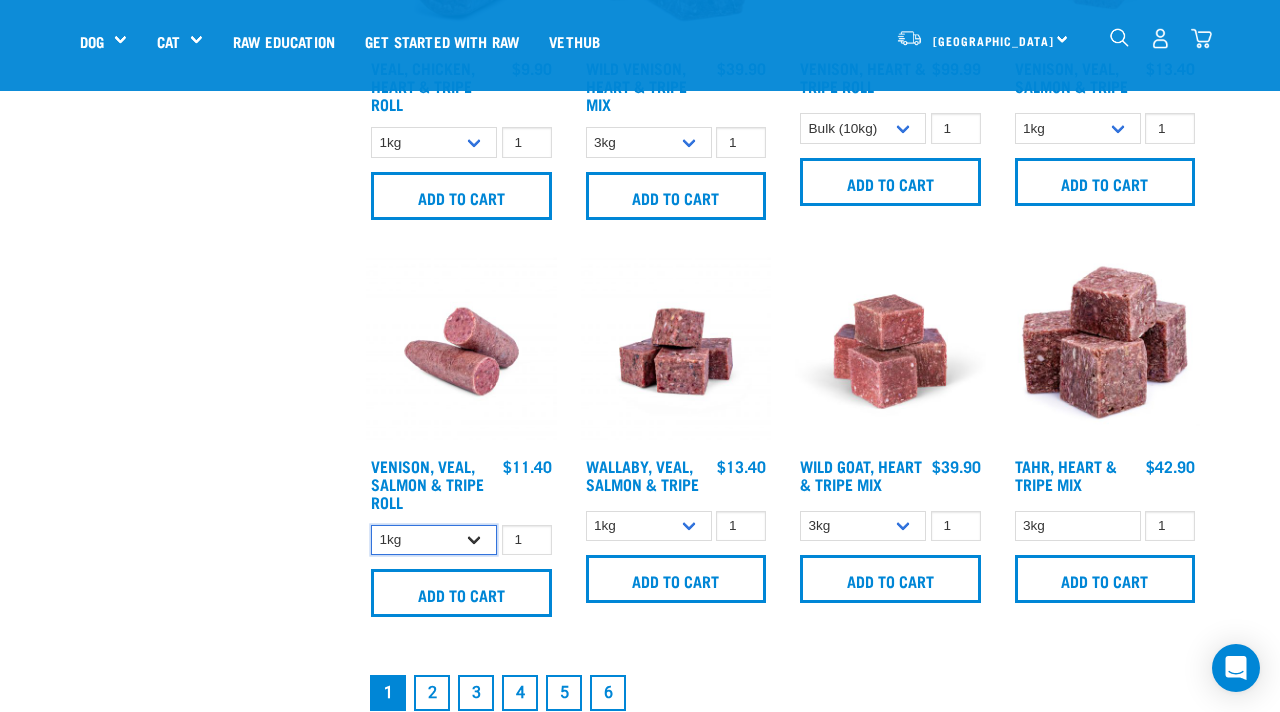 click on "1kg
Bulk (10kg)" at bounding box center (434, 540) 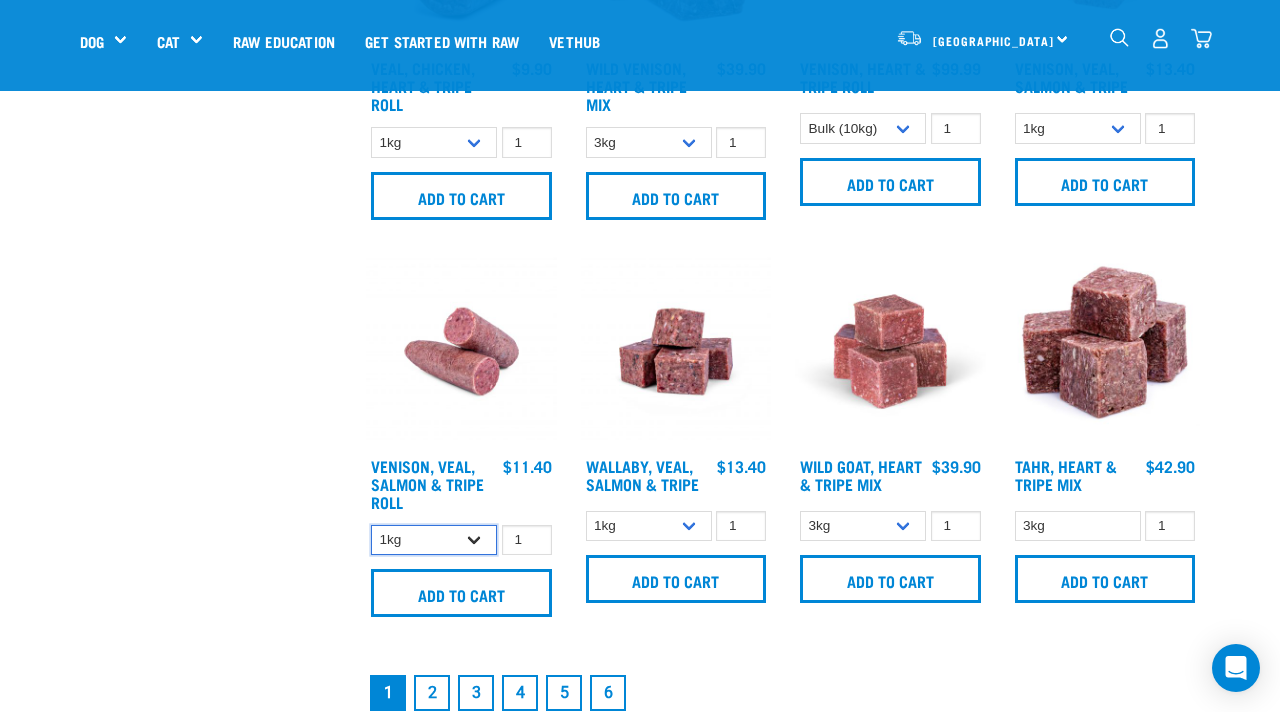 select on "336057" 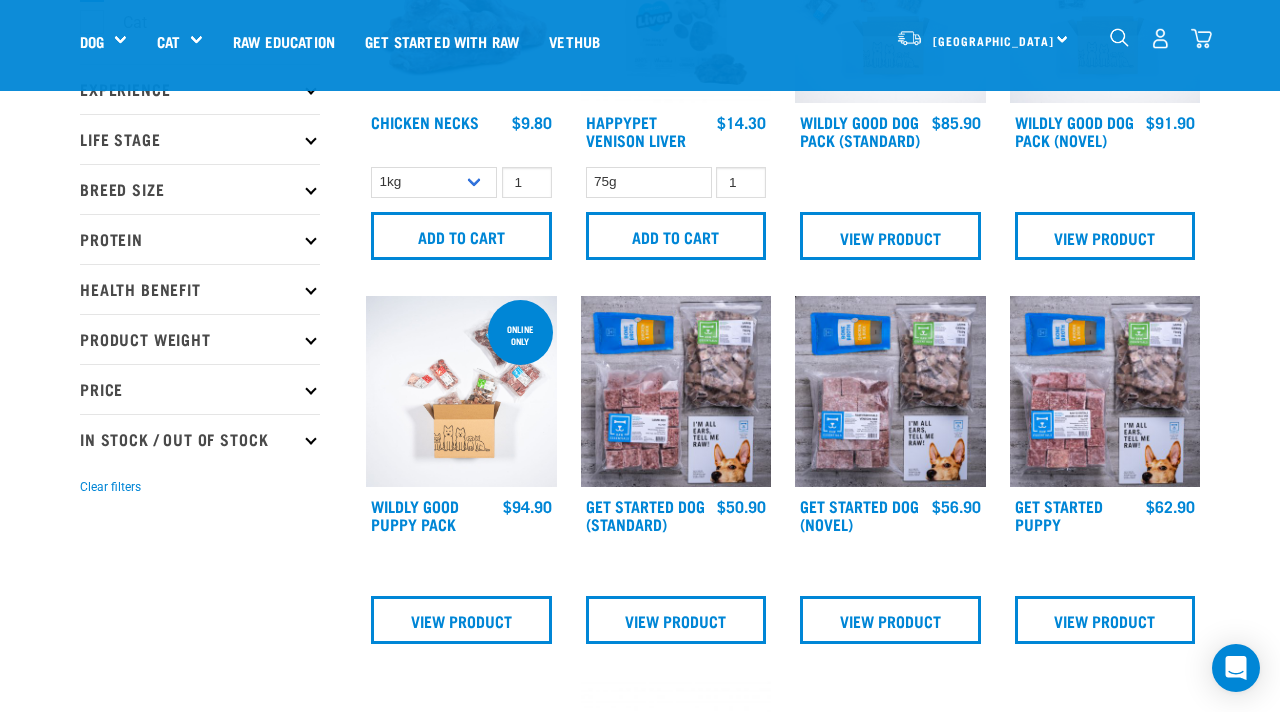 scroll, scrollTop: 0, scrollLeft: 0, axis: both 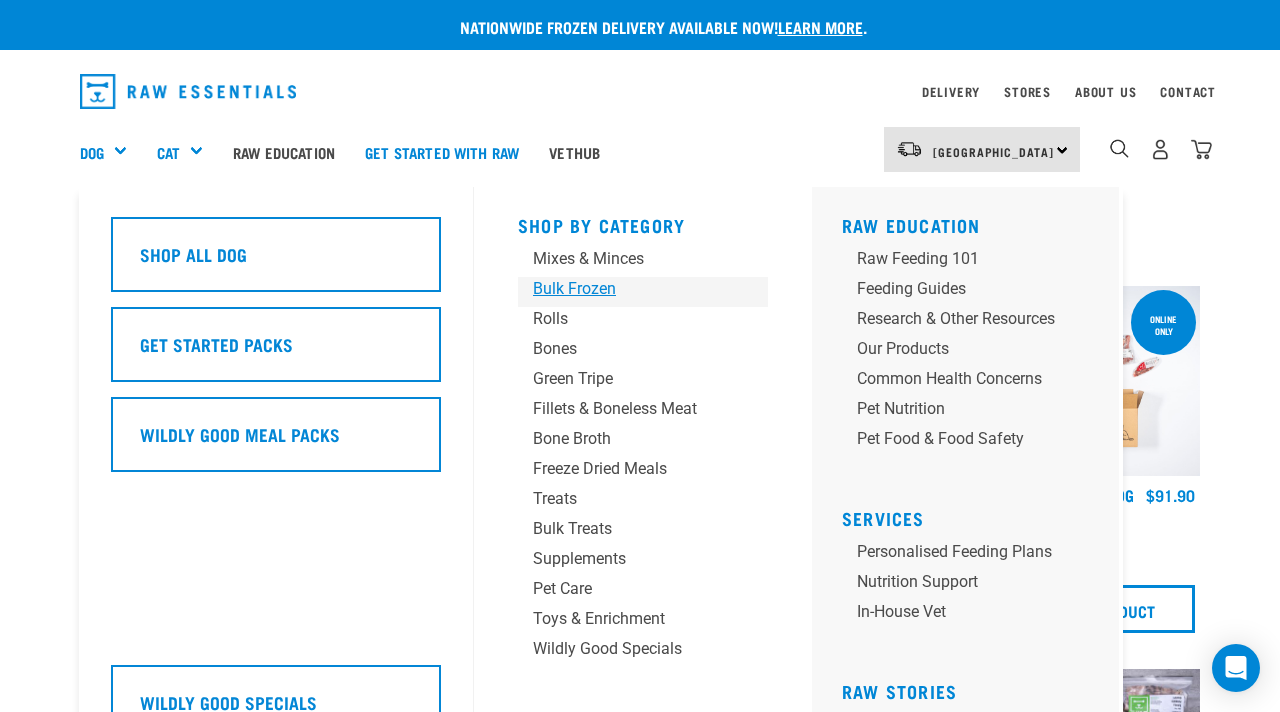 click on "Bulk Frozen" at bounding box center (626, 289) 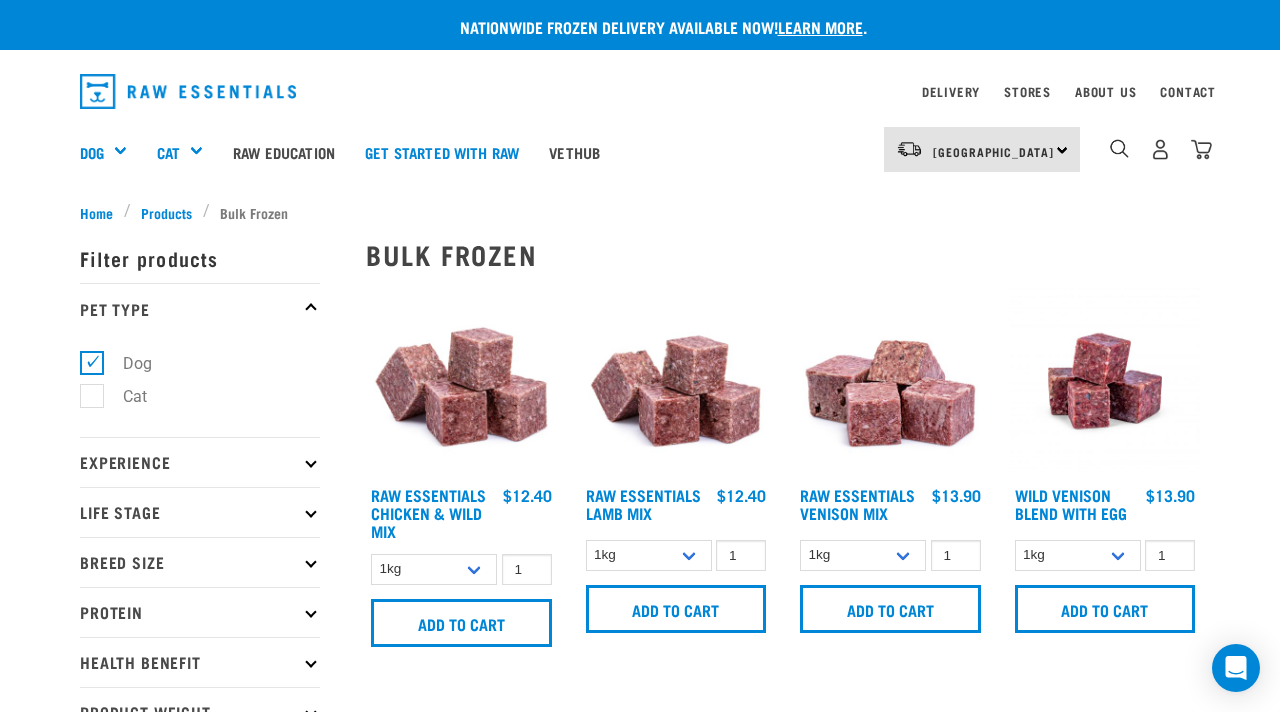 scroll, scrollTop: 0, scrollLeft: 0, axis: both 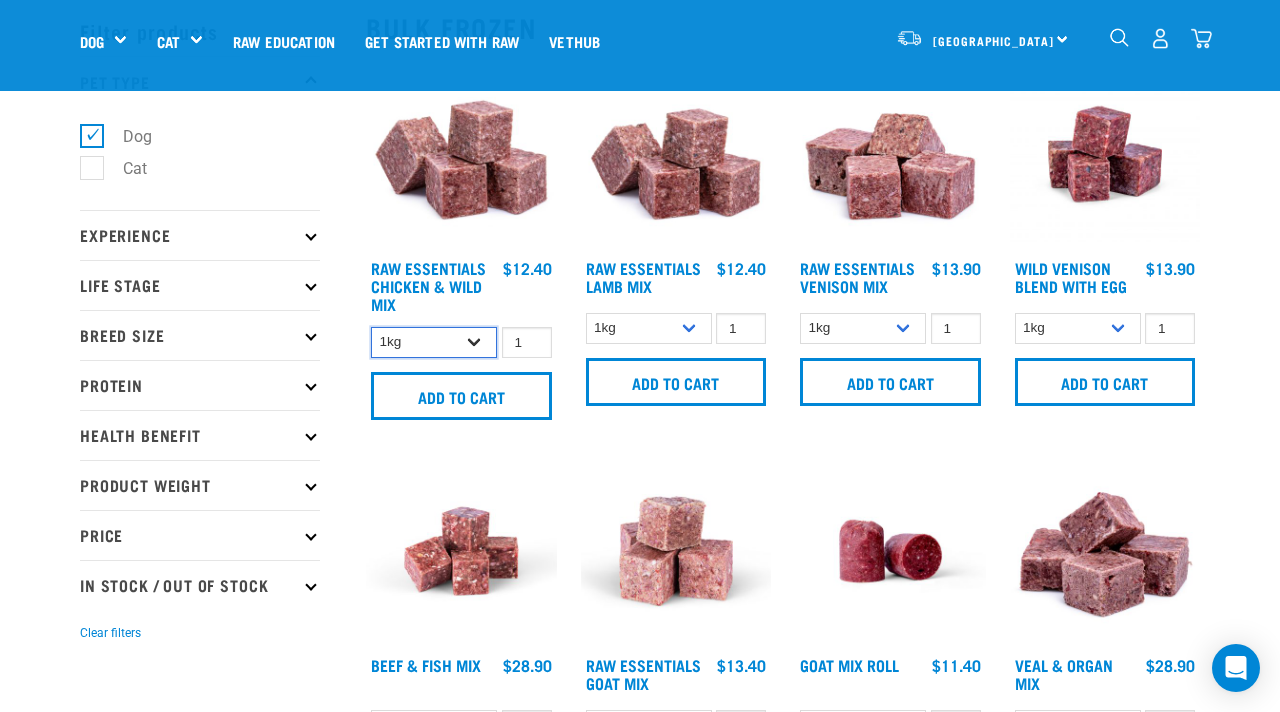 click on "1kg
3kg
Bulk (10kg)" at bounding box center [434, 342] 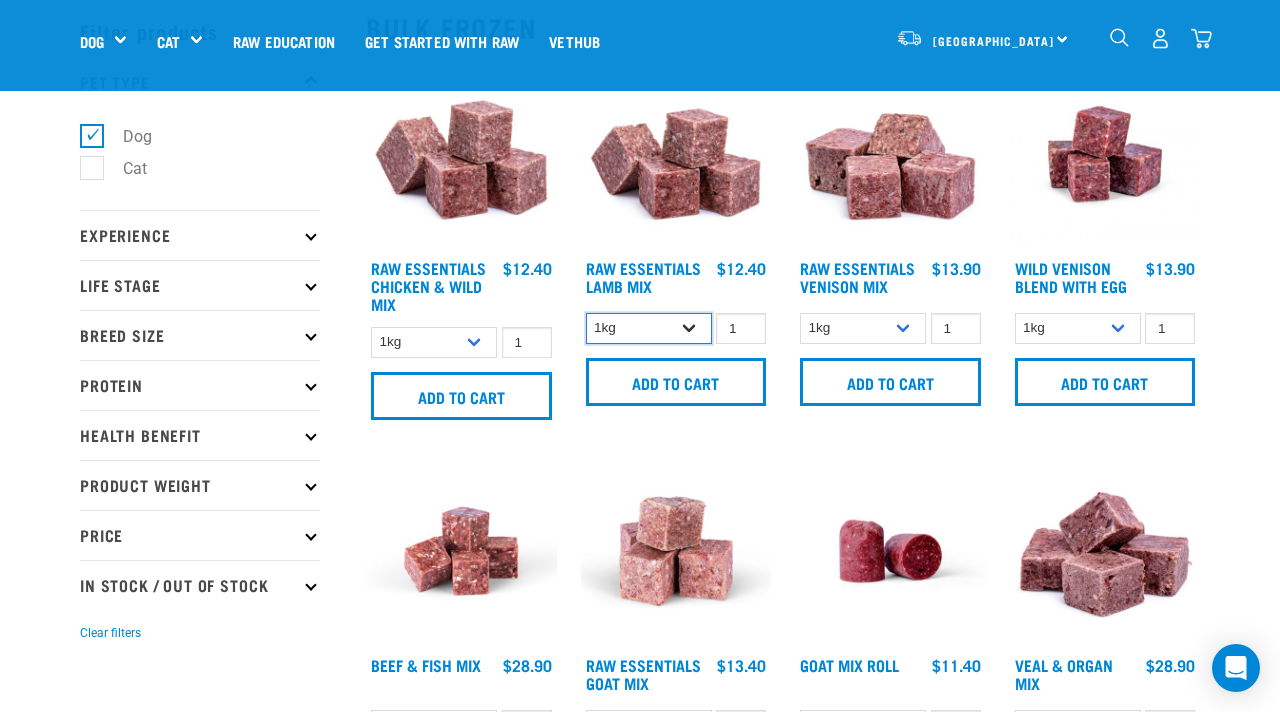 click on "1kg
3kg
Bulk (10kg)" at bounding box center (649, 328) 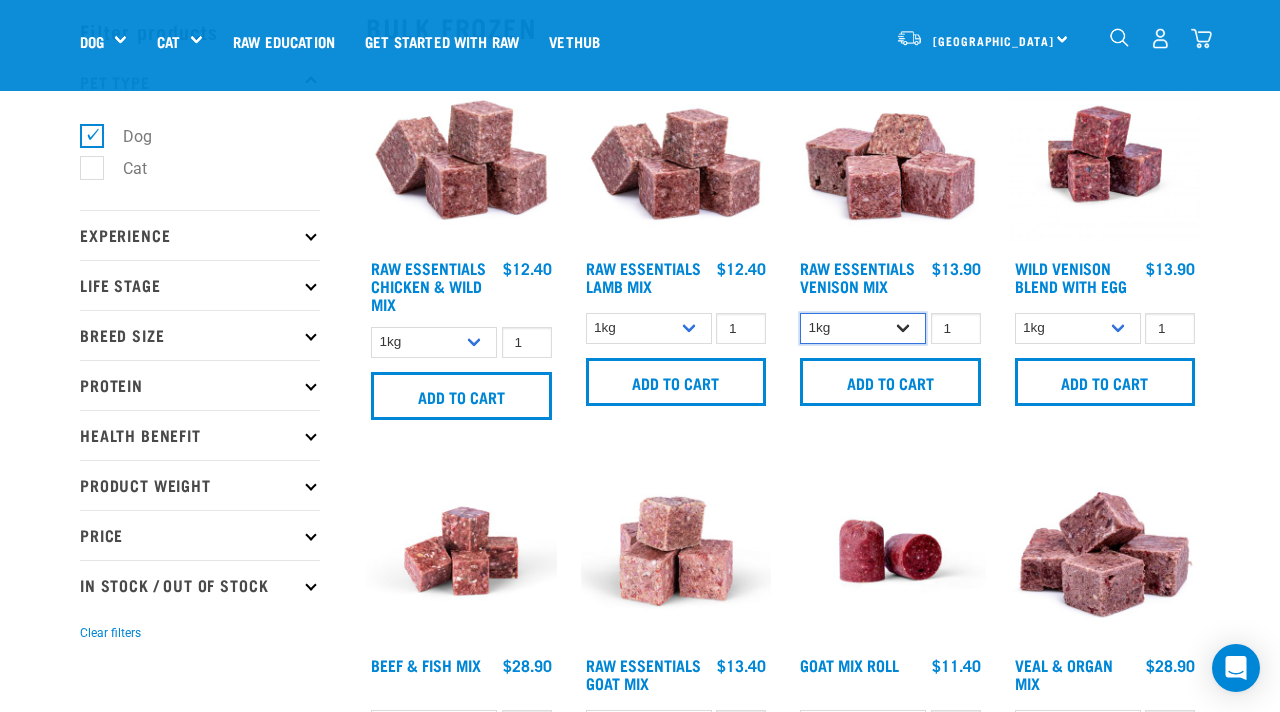 click on "1kg
3kg
Bulk (20kg)" at bounding box center [863, 328] 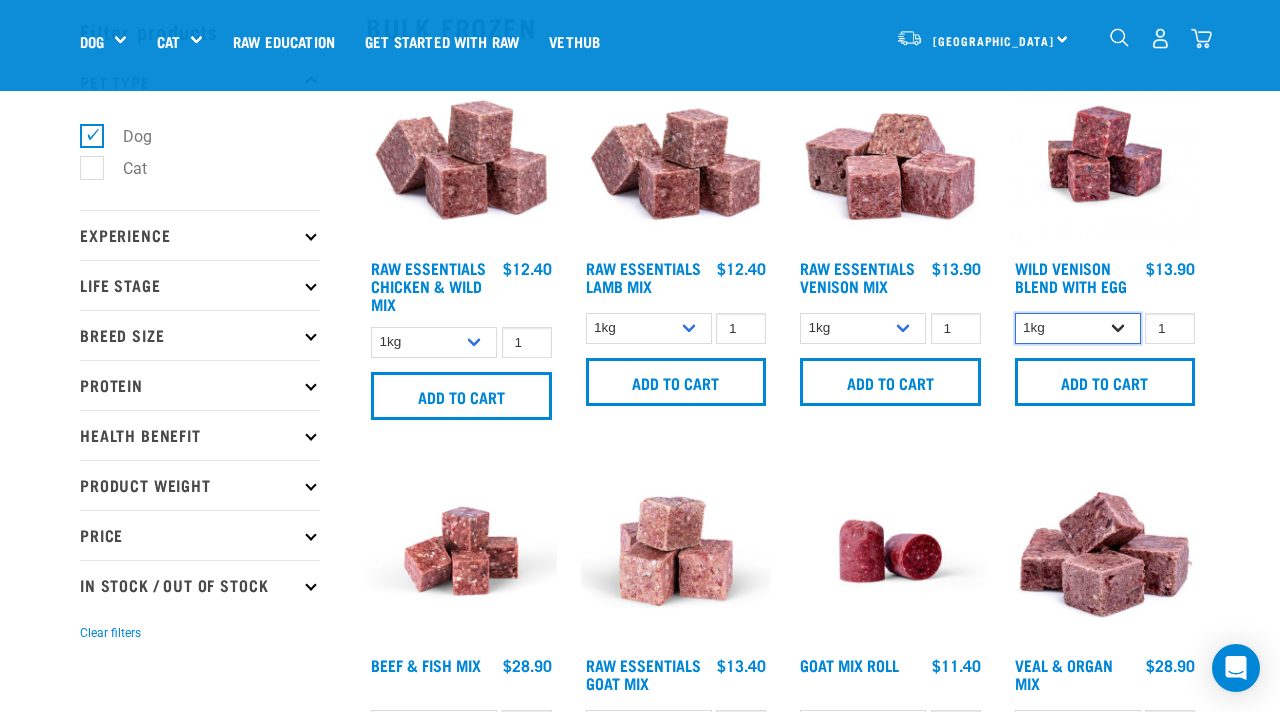 click on "1kg
3kg" at bounding box center [1078, 328] 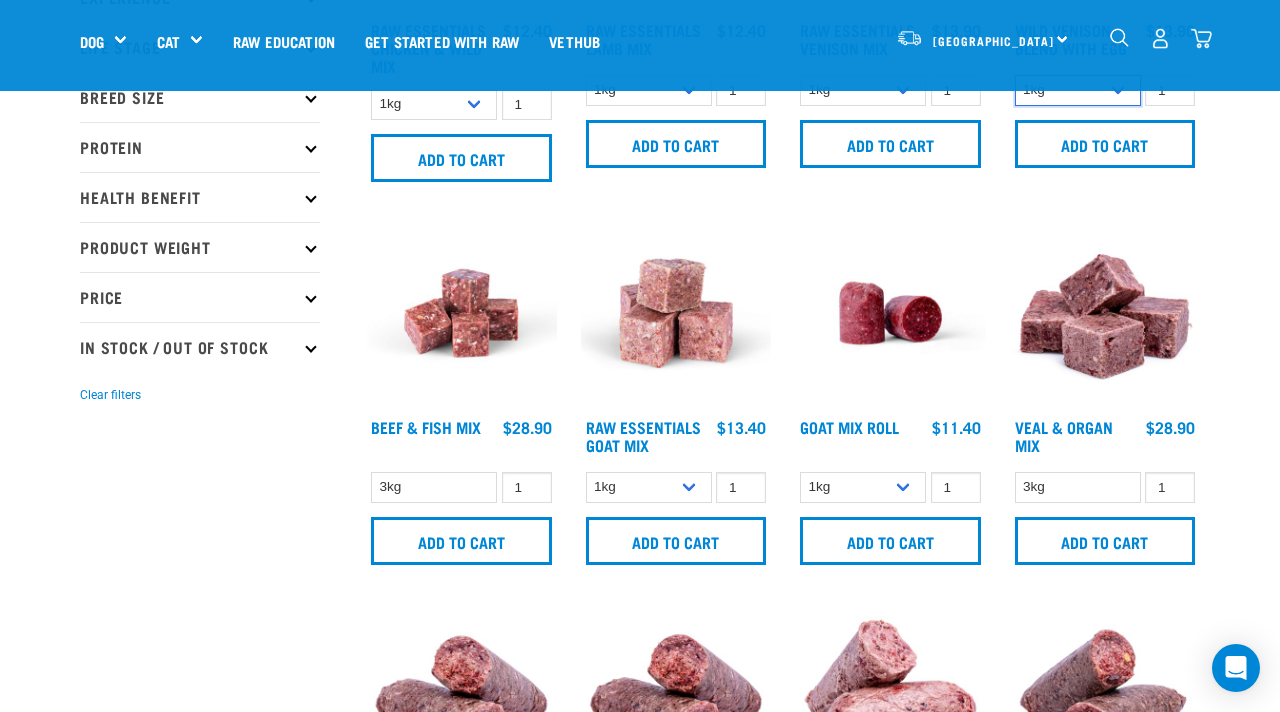 scroll, scrollTop: 328, scrollLeft: 0, axis: vertical 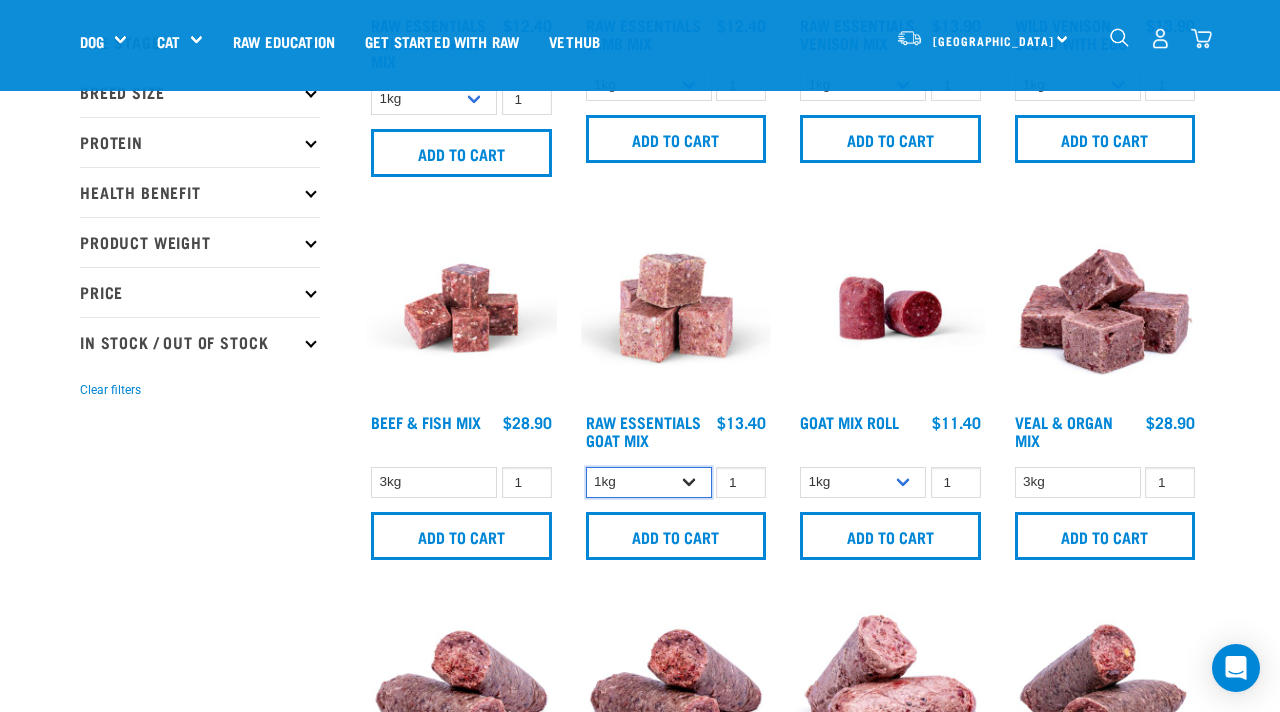 click on "1kg
3kg
Bulk (10kg)" at bounding box center (649, 482) 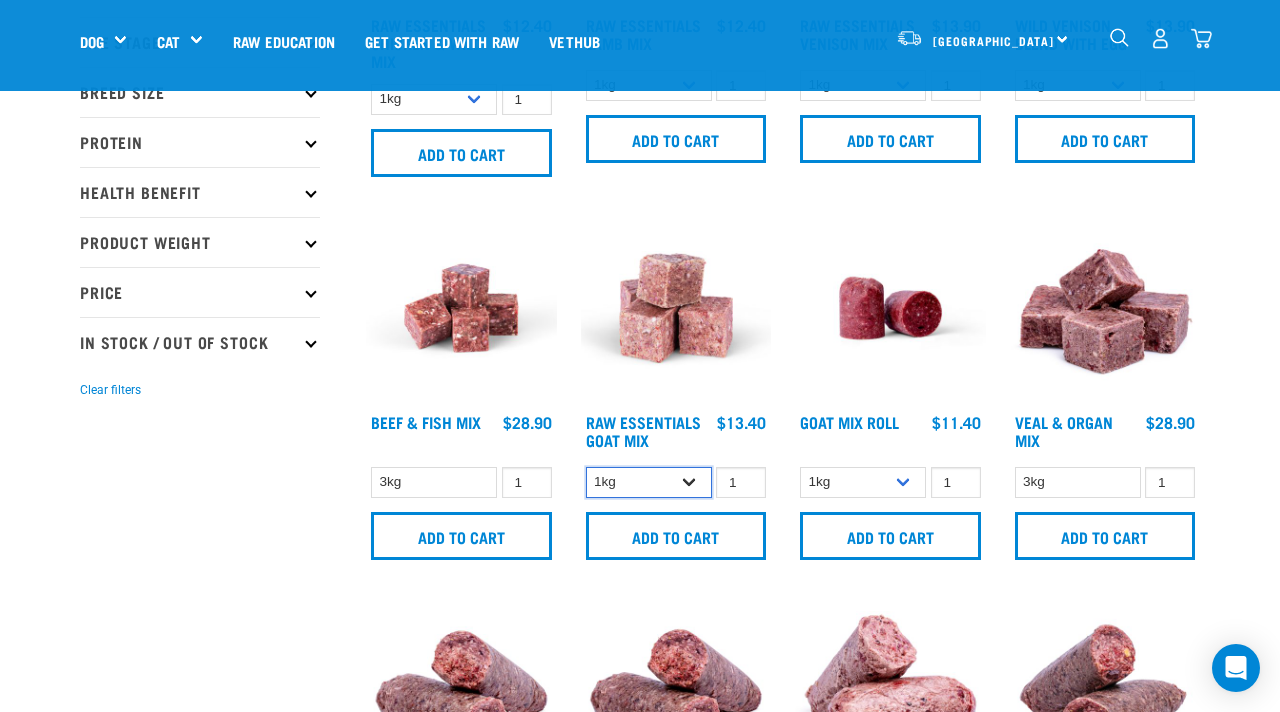 select on "344957" 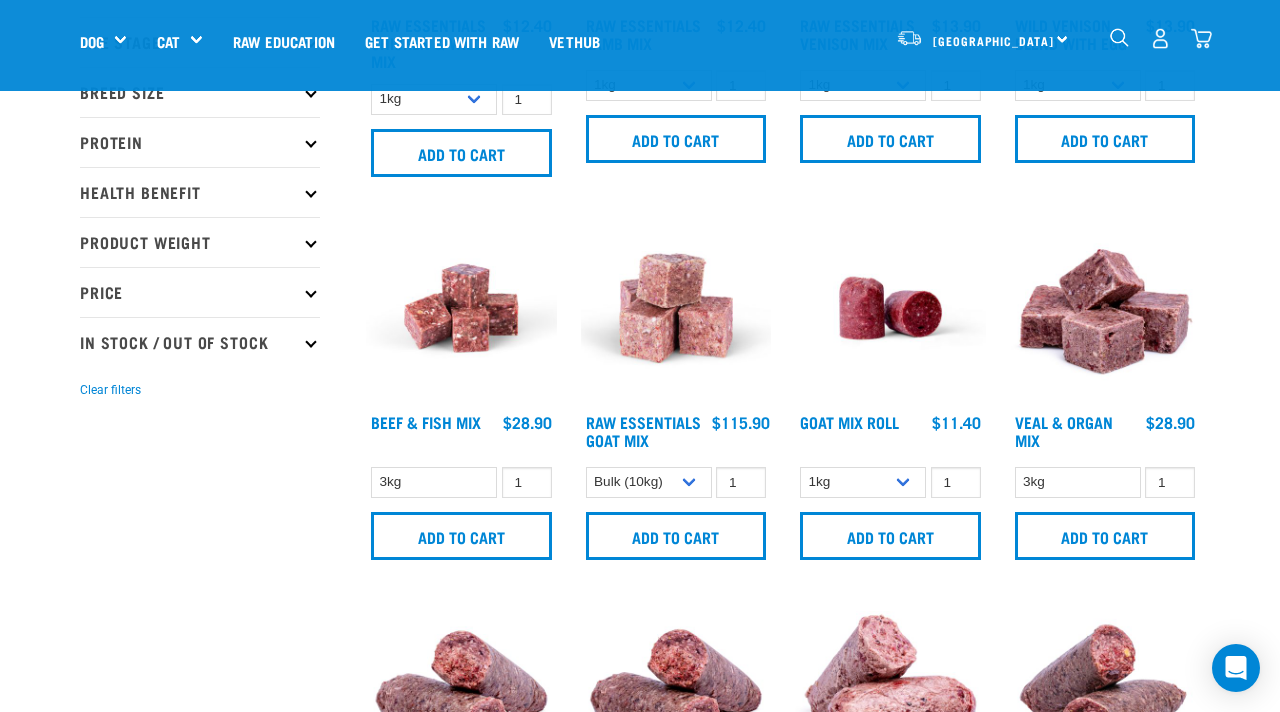 click on "Nationwide frozen delivery available now!  Learn more .
Delivery
Stores
About Us
Contact" at bounding box center [640, 1304] 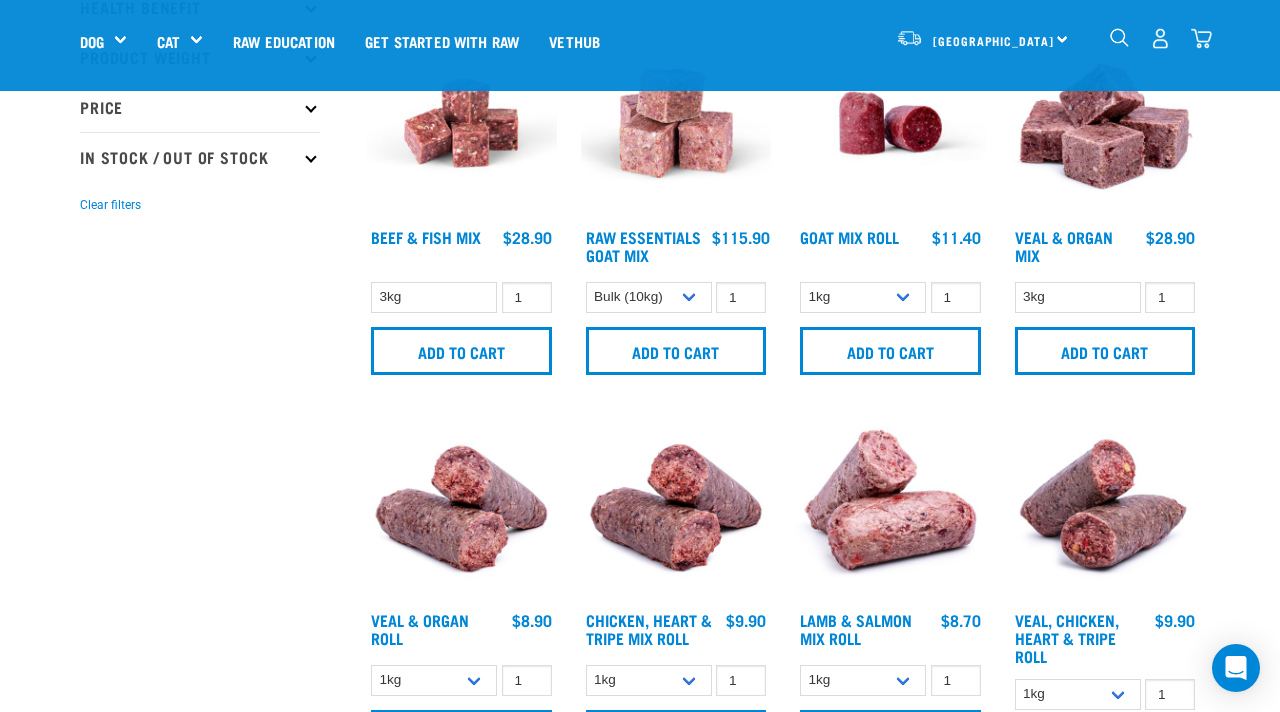 scroll, scrollTop: 541, scrollLeft: 0, axis: vertical 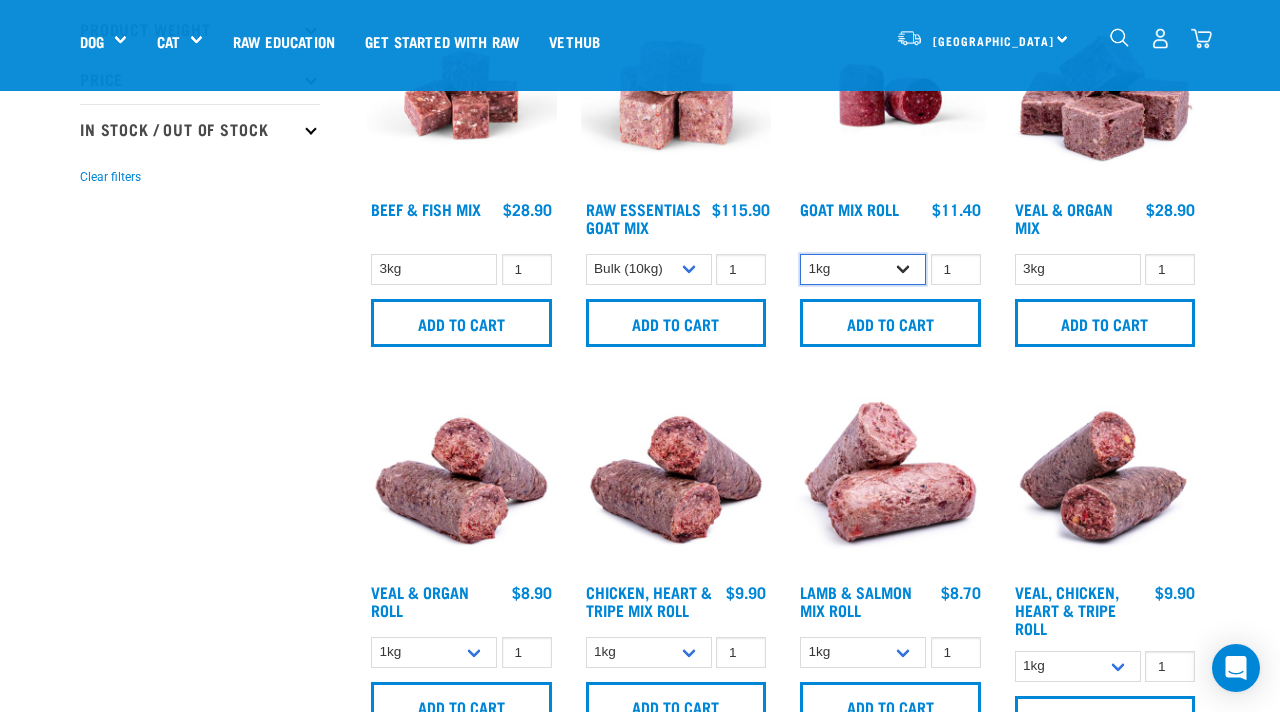 click on "1kg
Bulk (10kg)" at bounding box center [863, 269] 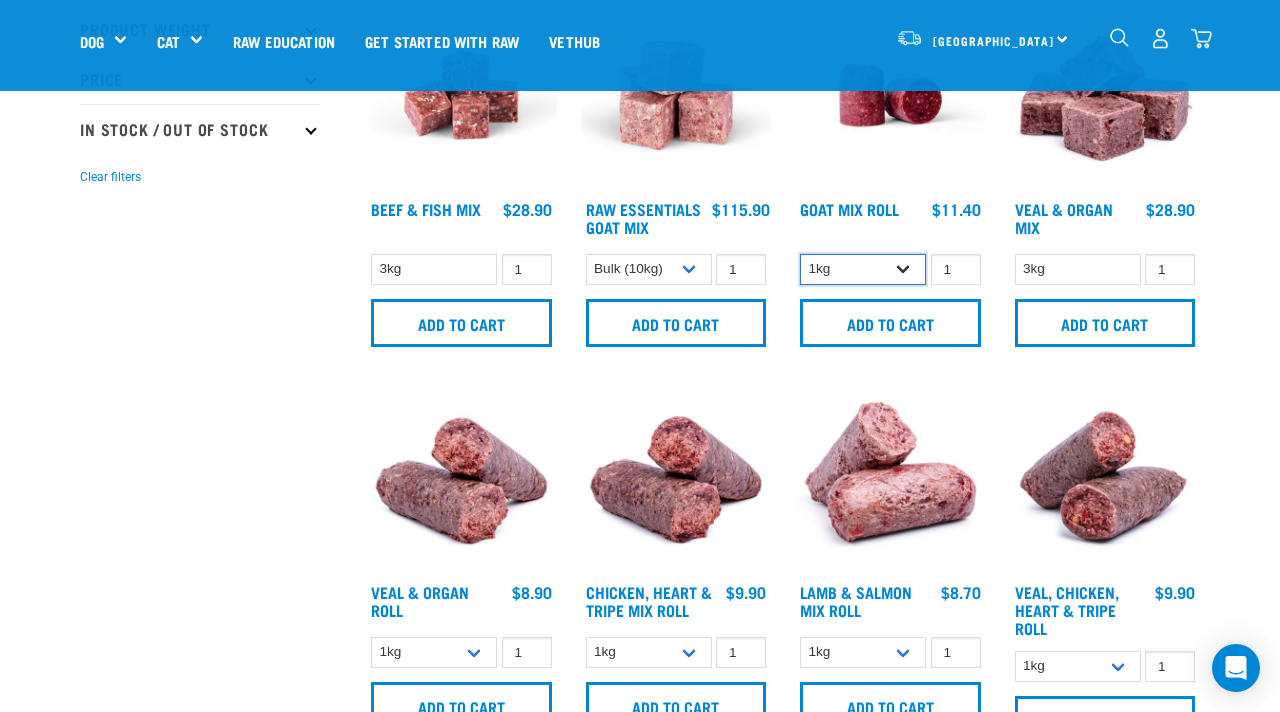 select on "443209" 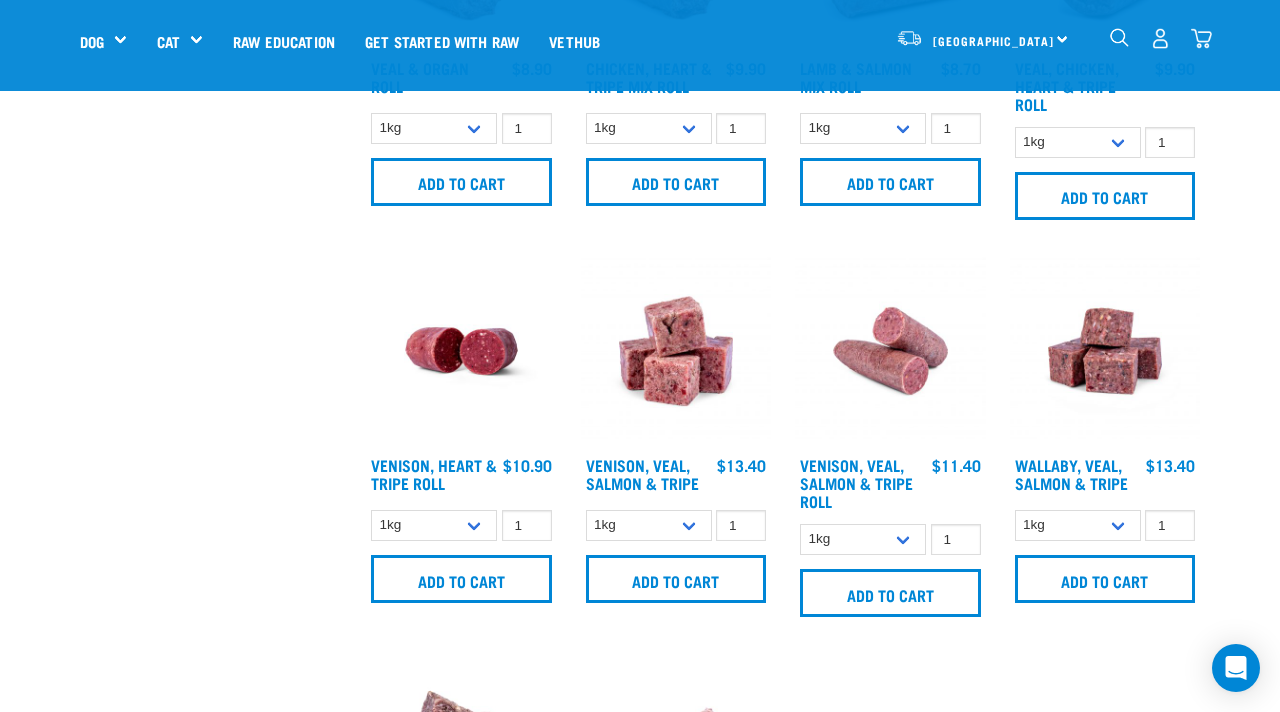 scroll, scrollTop: 1067, scrollLeft: 0, axis: vertical 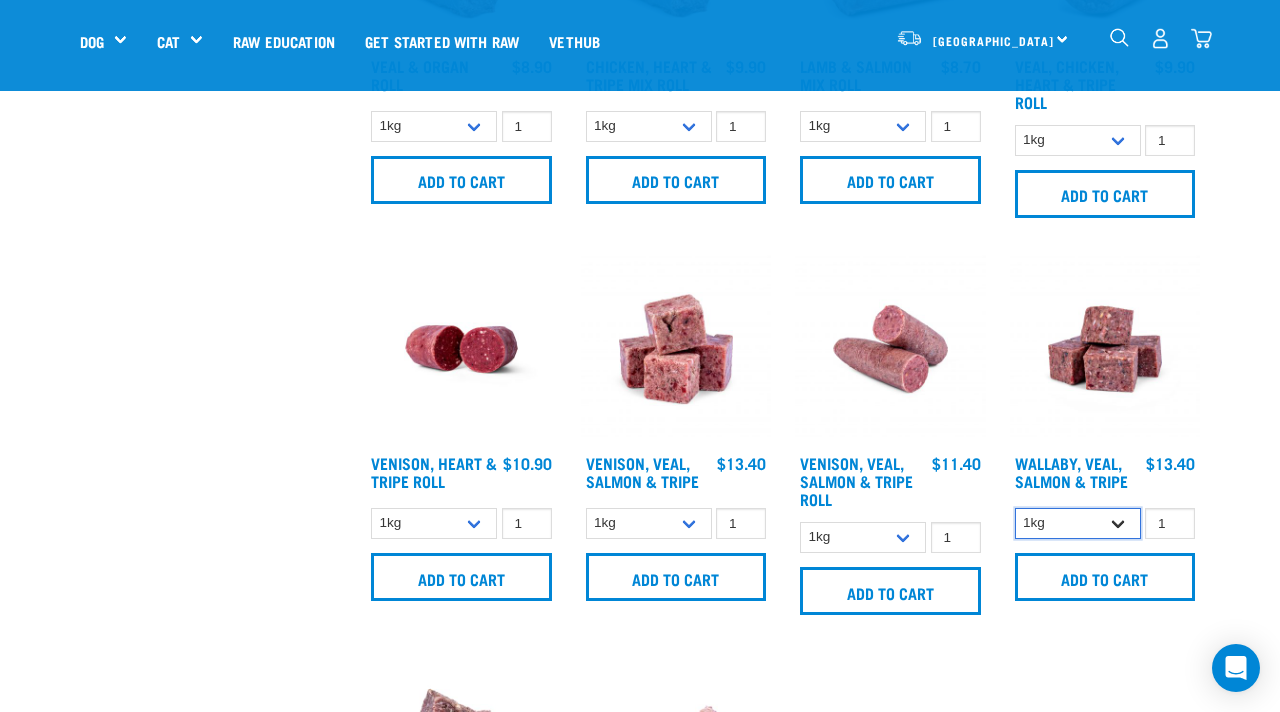 click on "1kg
3kg
Bulk (18kg)" at bounding box center (1078, 523) 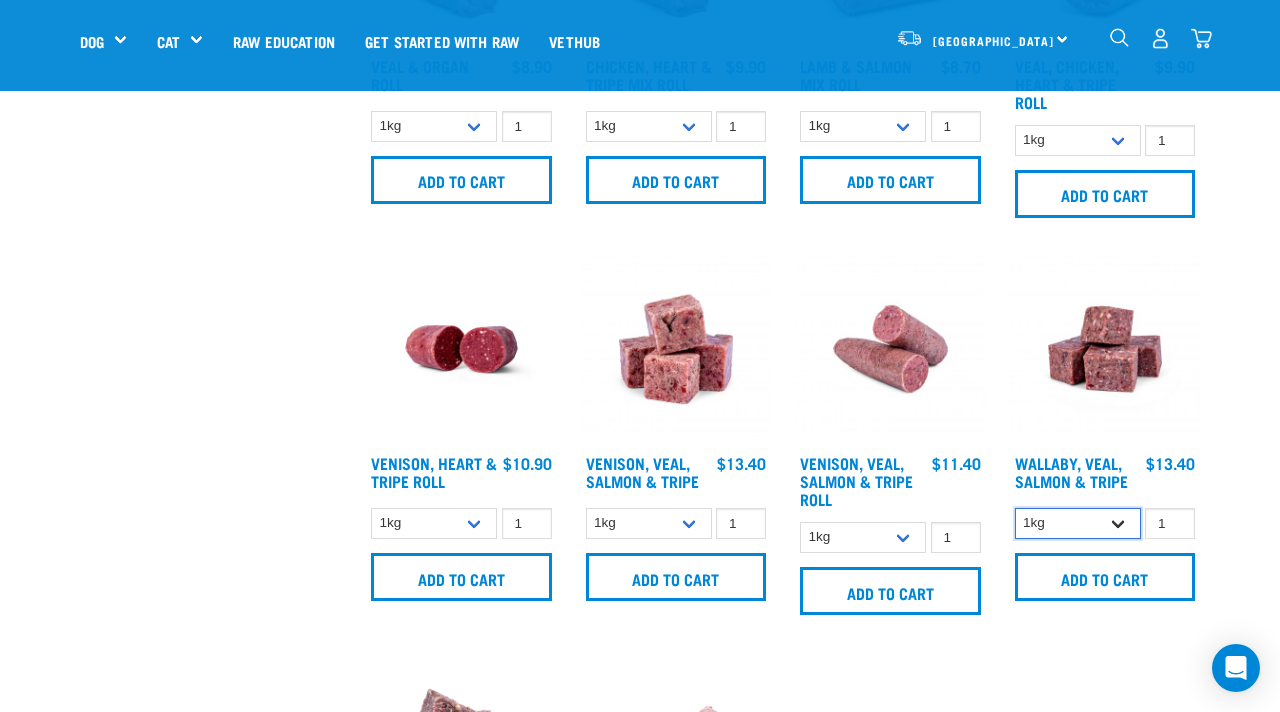 select on "278010" 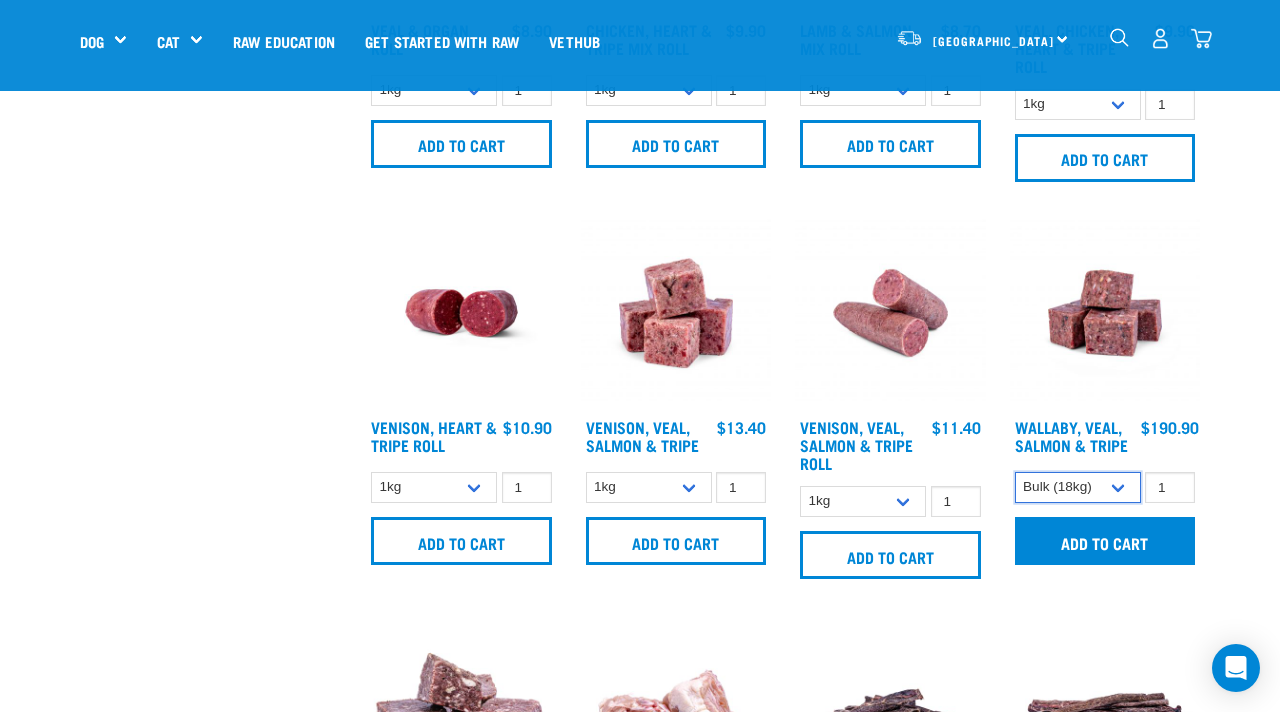 scroll, scrollTop: 1108, scrollLeft: 0, axis: vertical 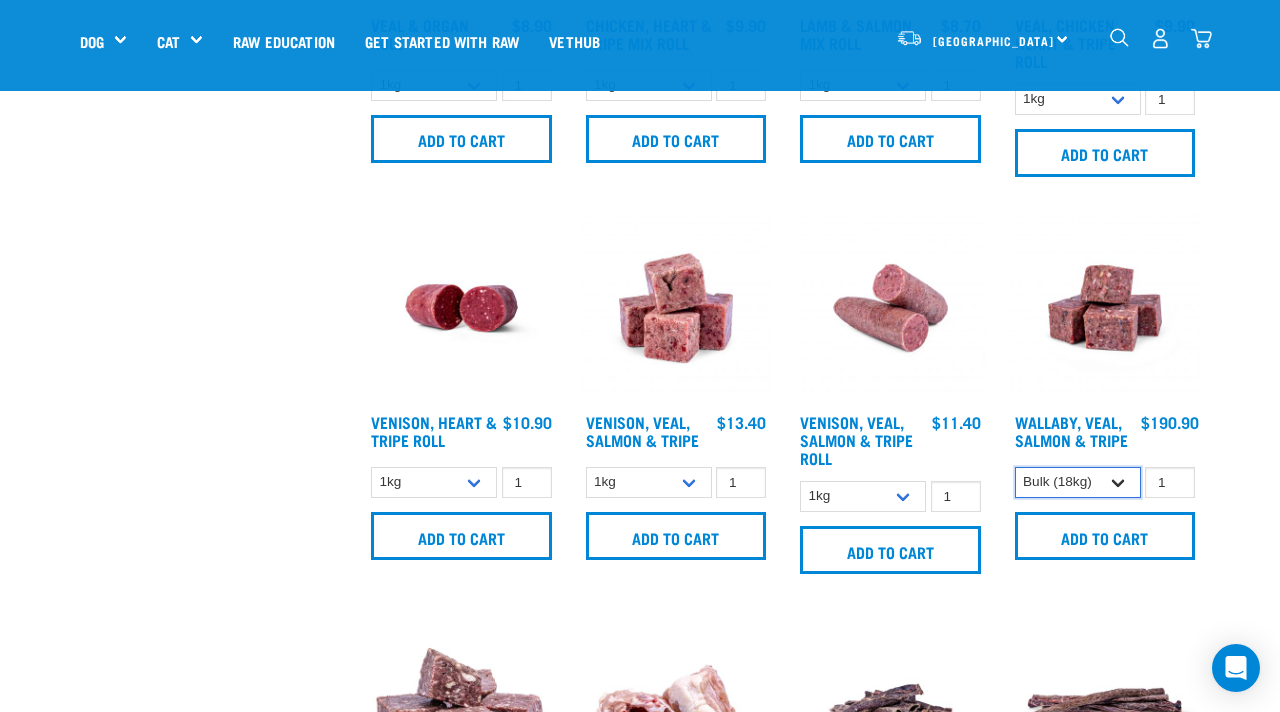 click on "1kg
3kg
Bulk (18kg)" at bounding box center (1078, 482) 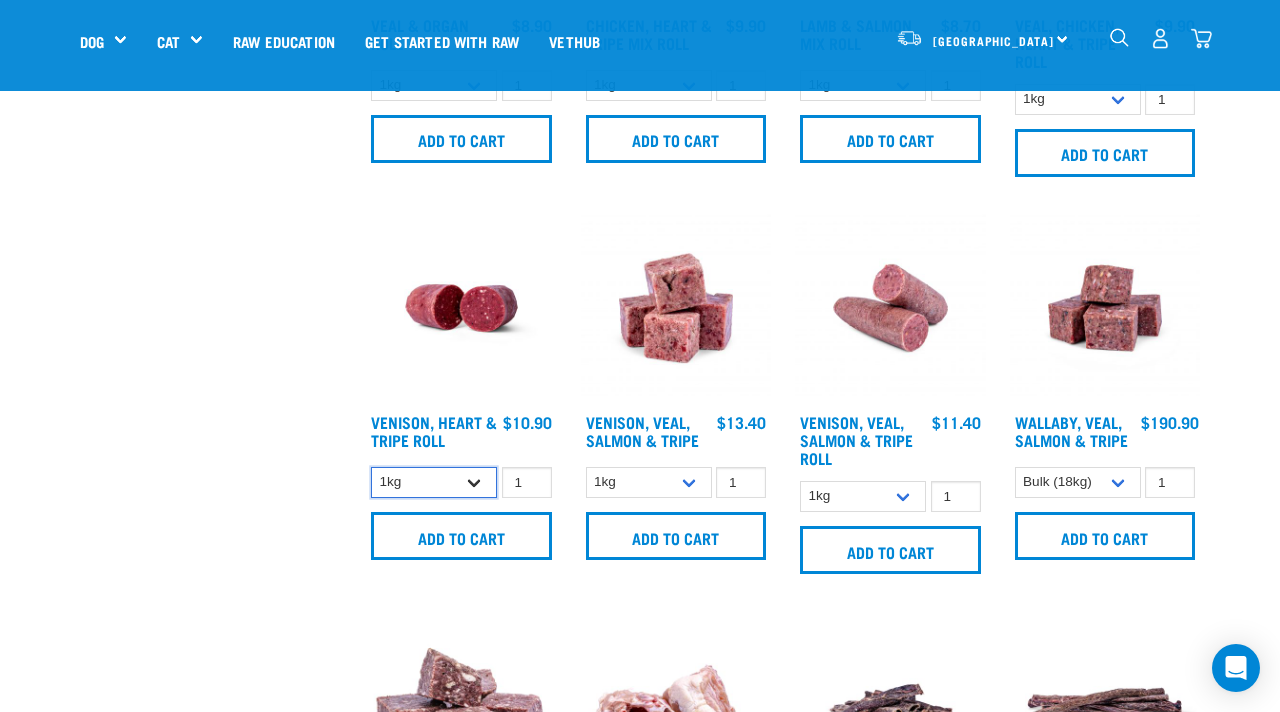 click on "1kg
Bulk (10kg)" at bounding box center (434, 482) 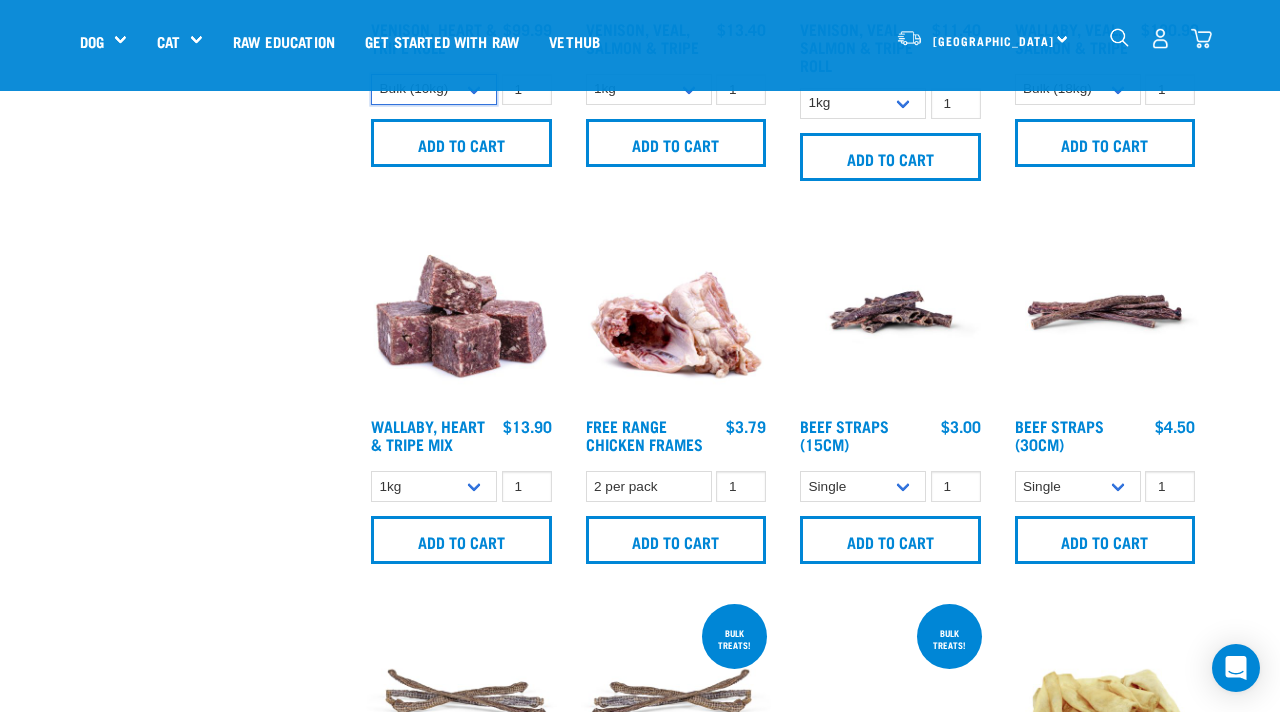 scroll, scrollTop: 1522, scrollLeft: 0, axis: vertical 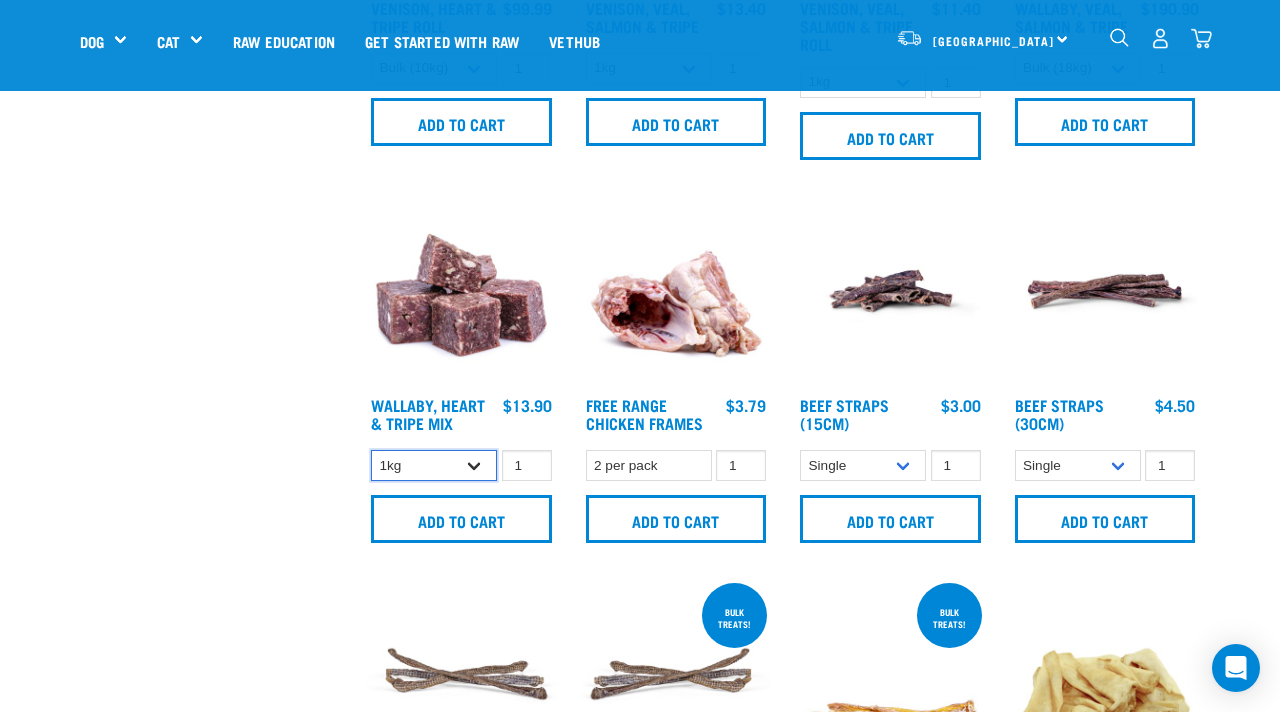 click on "1kg
3kg" at bounding box center [434, 465] 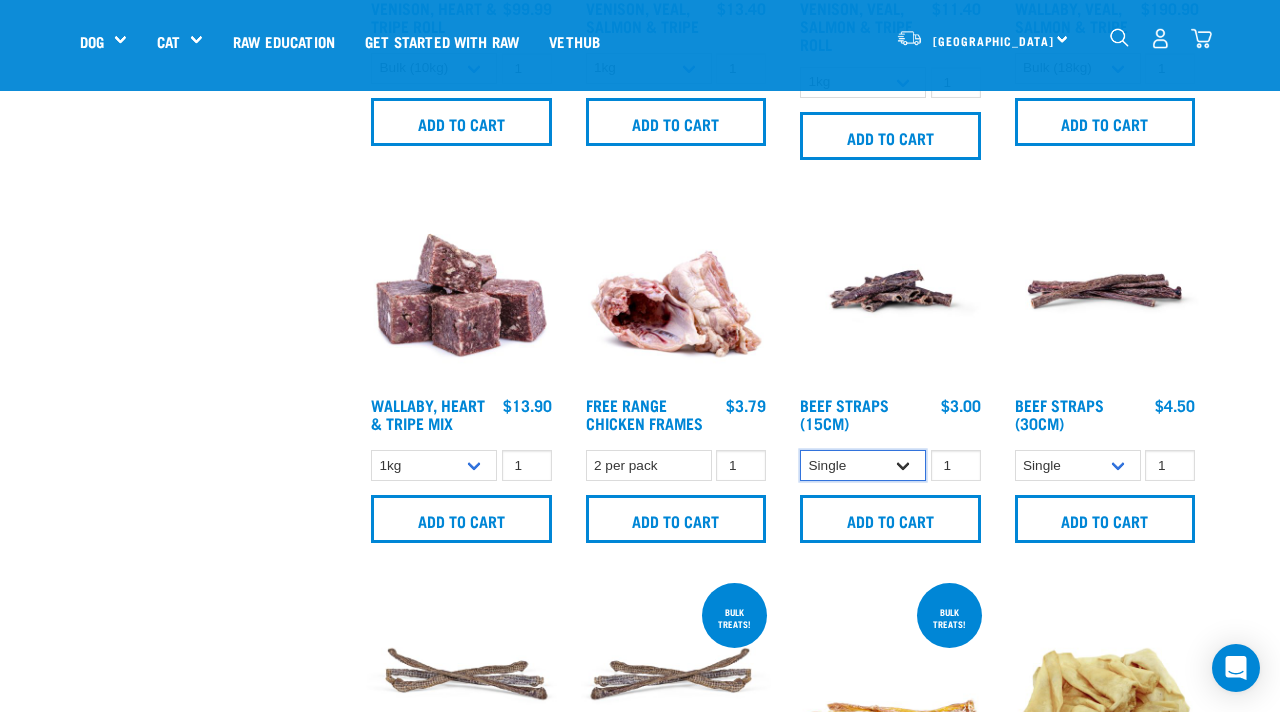 click on "Single
6 per pack
25 per pack" at bounding box center (863, 465) 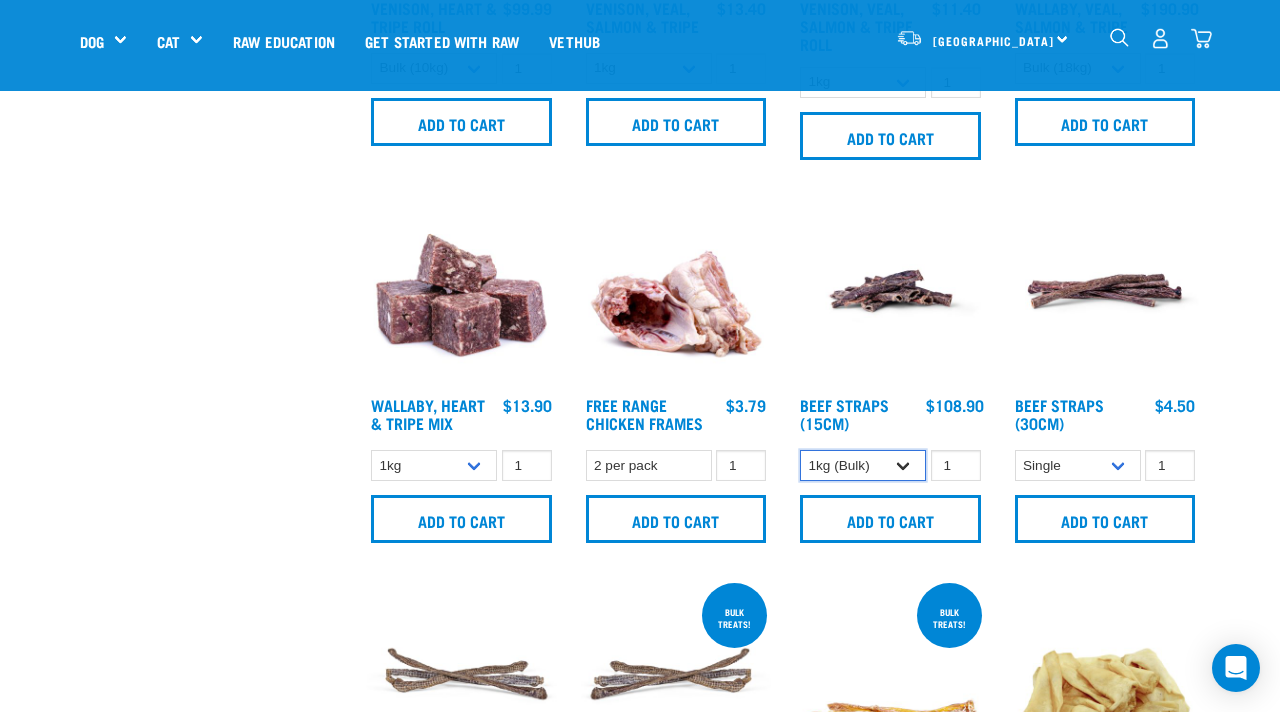 click on "Single
6 per pack
25 per pack" at bounding box center (863, 465) 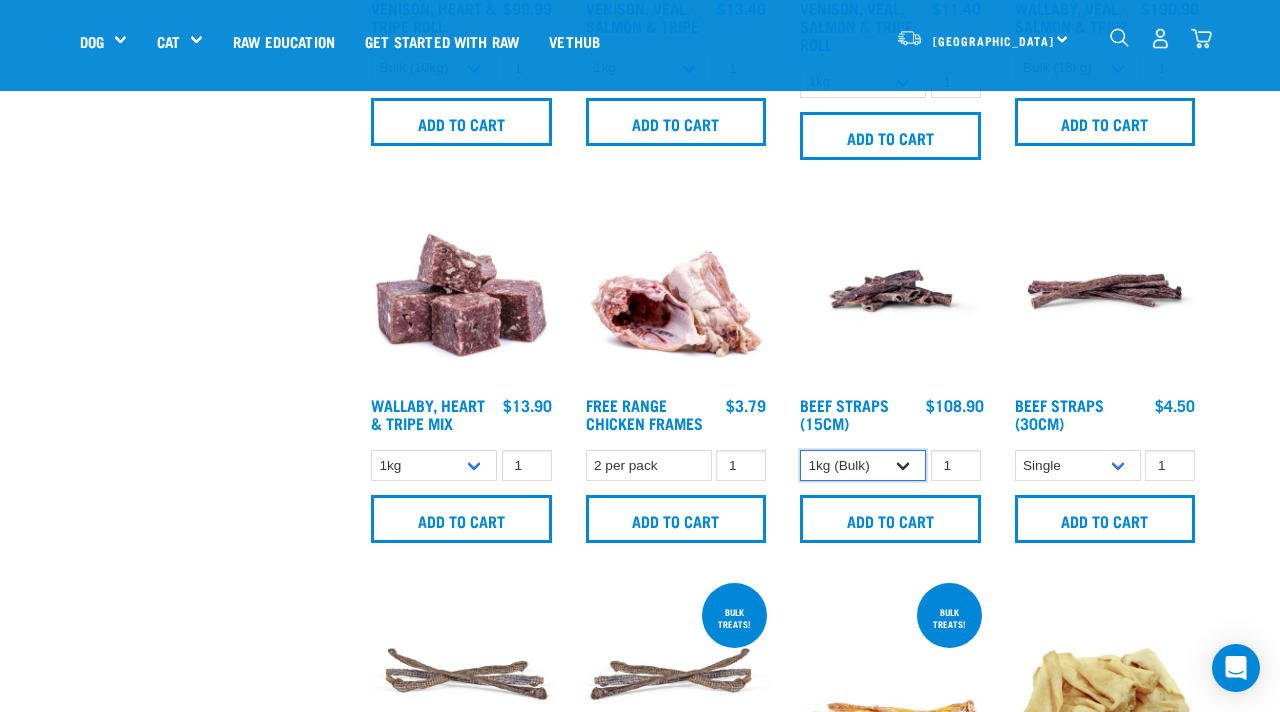 select on "687" 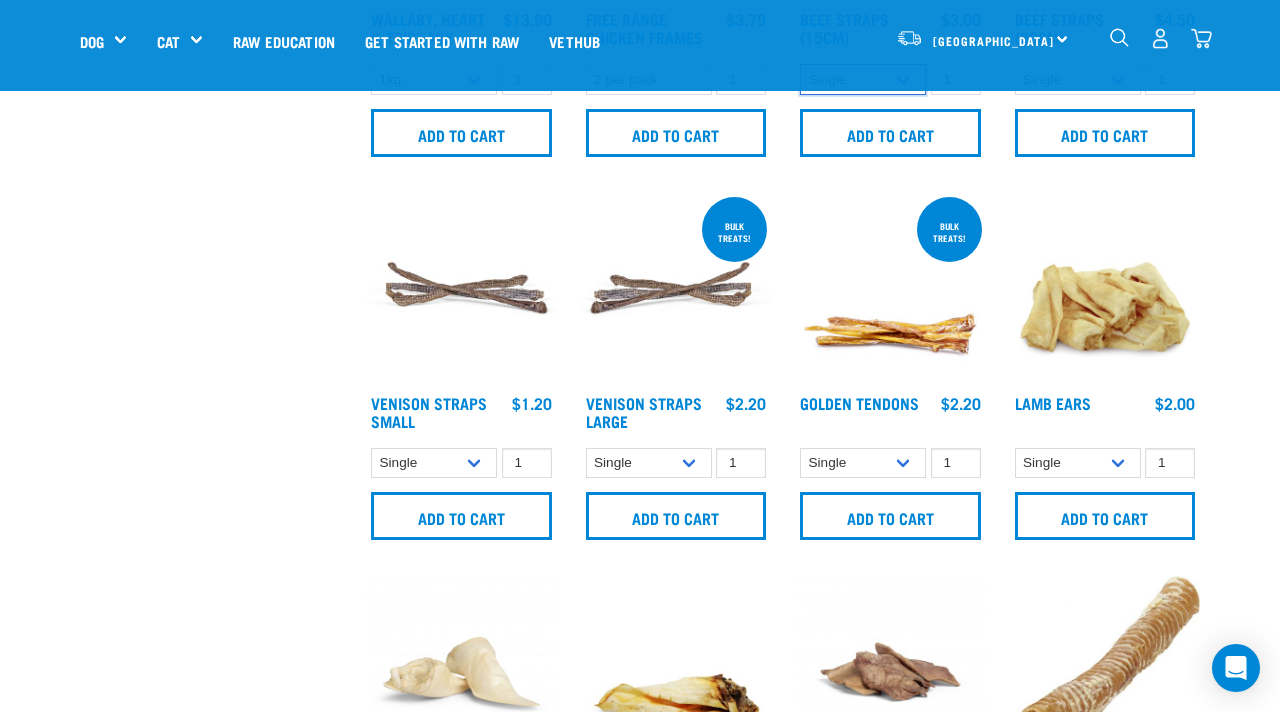 scroll, scrollTop: 1922, scrollLeft: 0, axis: vertical 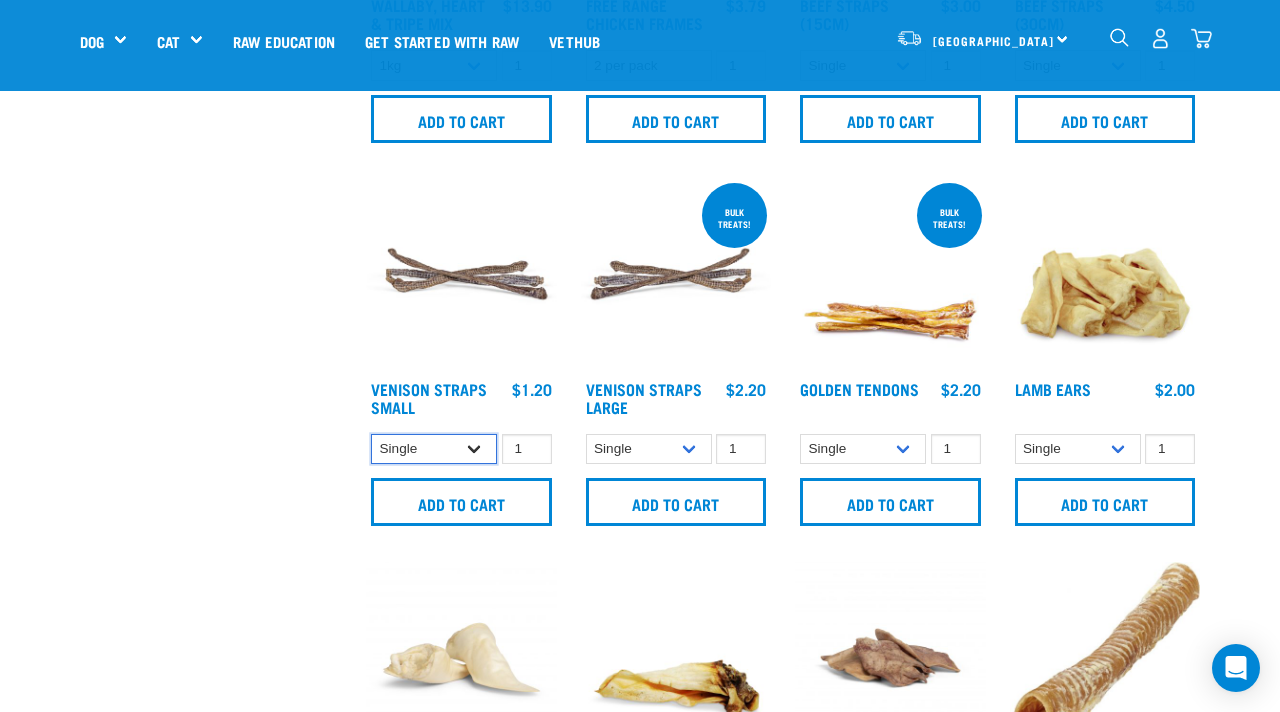 click on "Single
25 per pack (bulk)
50 per pack (bulk)" at bounding box center (434, 449) 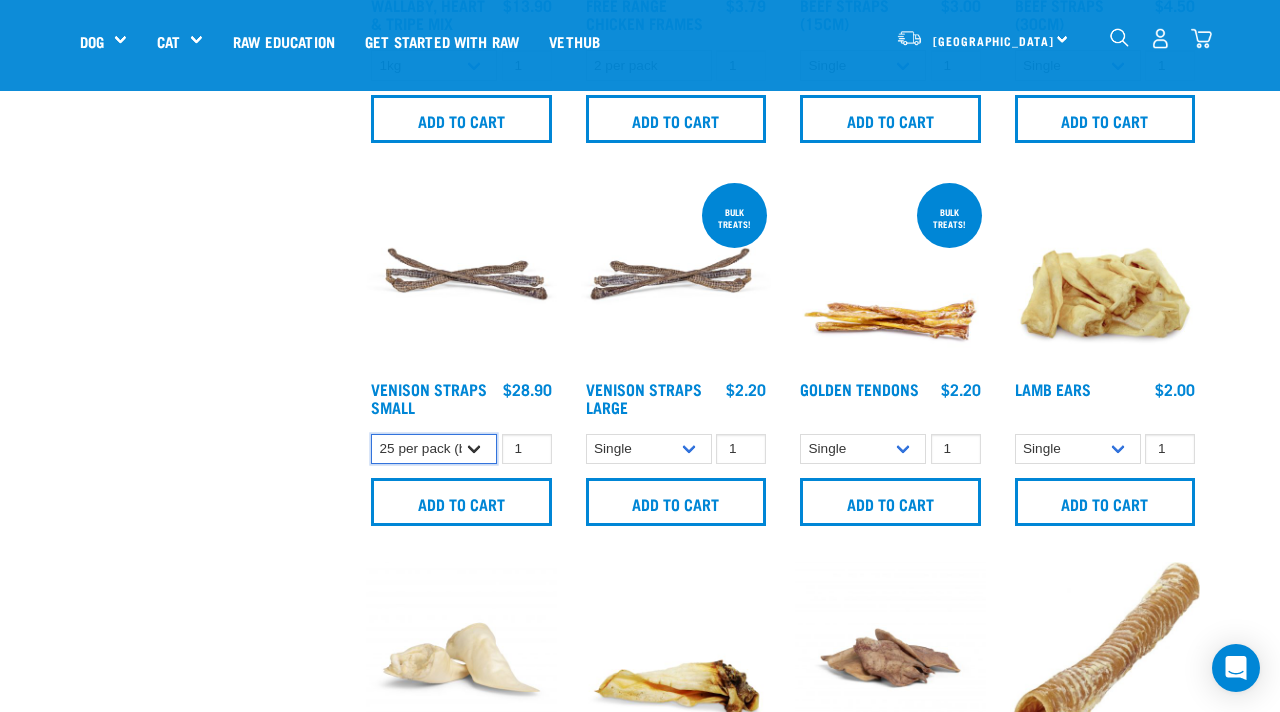 click on "Single
25 per pack (bulk)
50 per pack (bulk)" at bounding box center (434, 449) 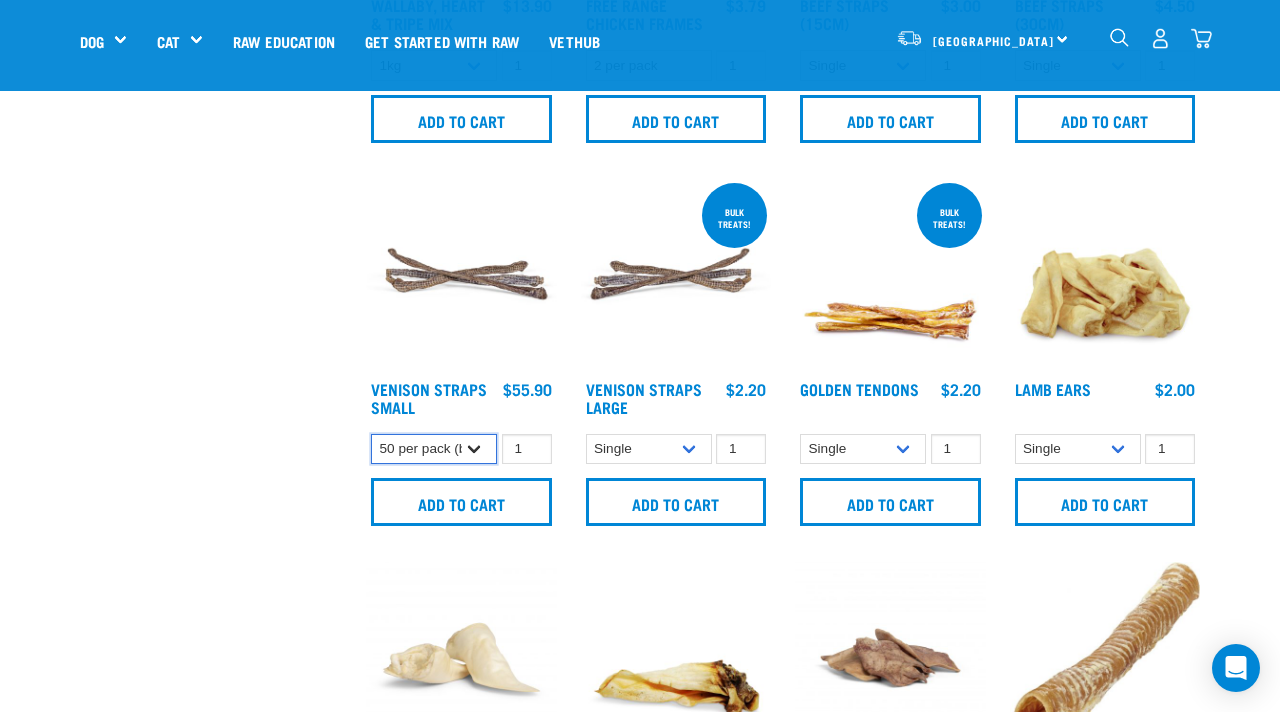 click on "Single
25 per pack (bulk)
50 per pack (bulk)" at bounding box center [434, 449] 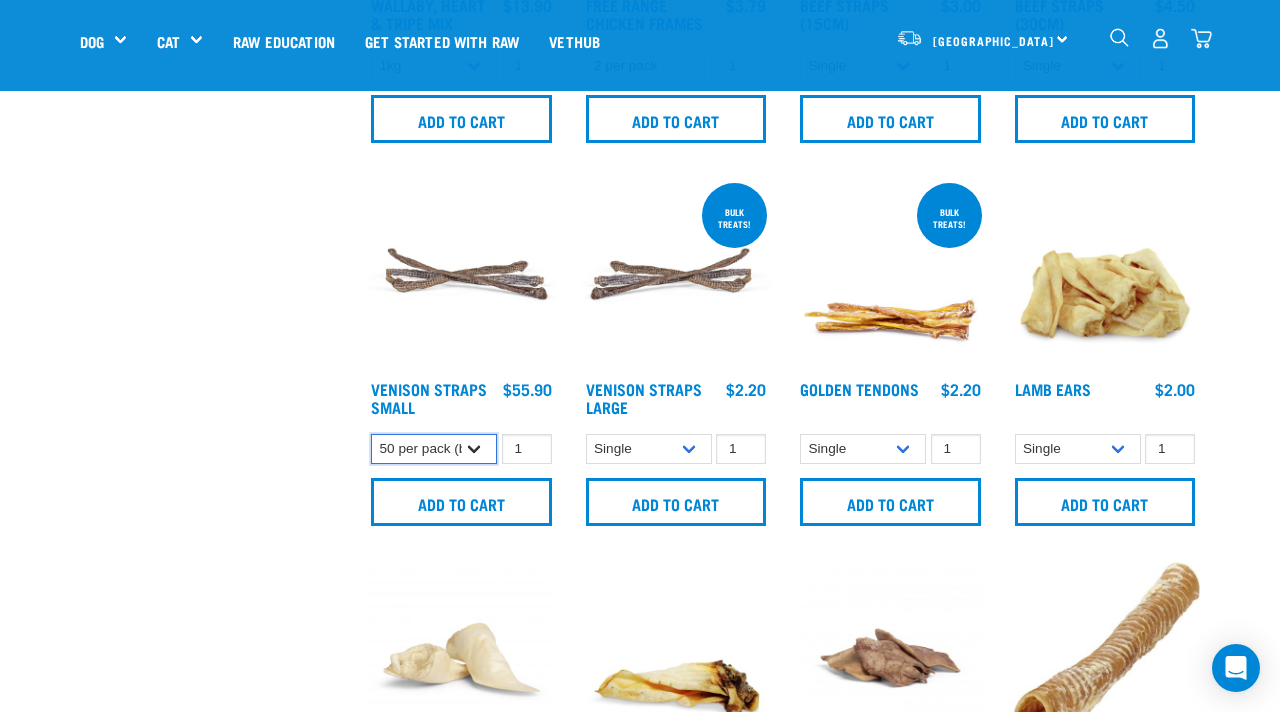select on "337204" 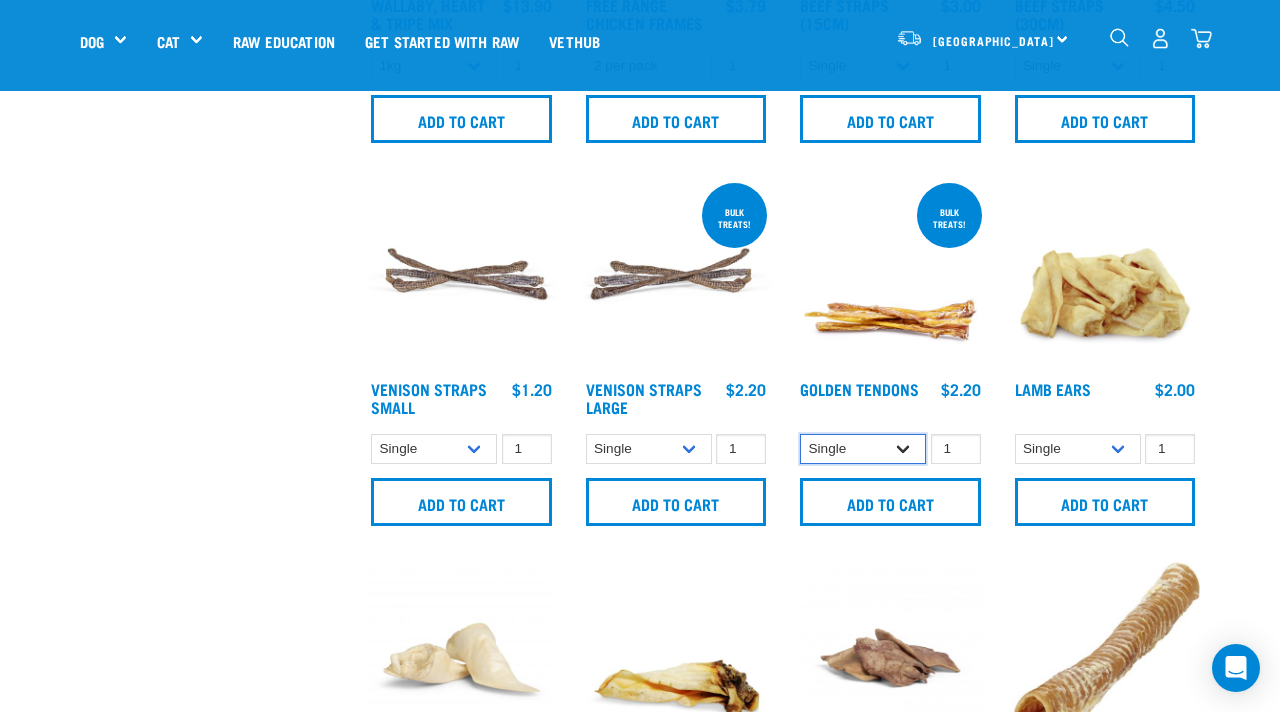 select on "248515" 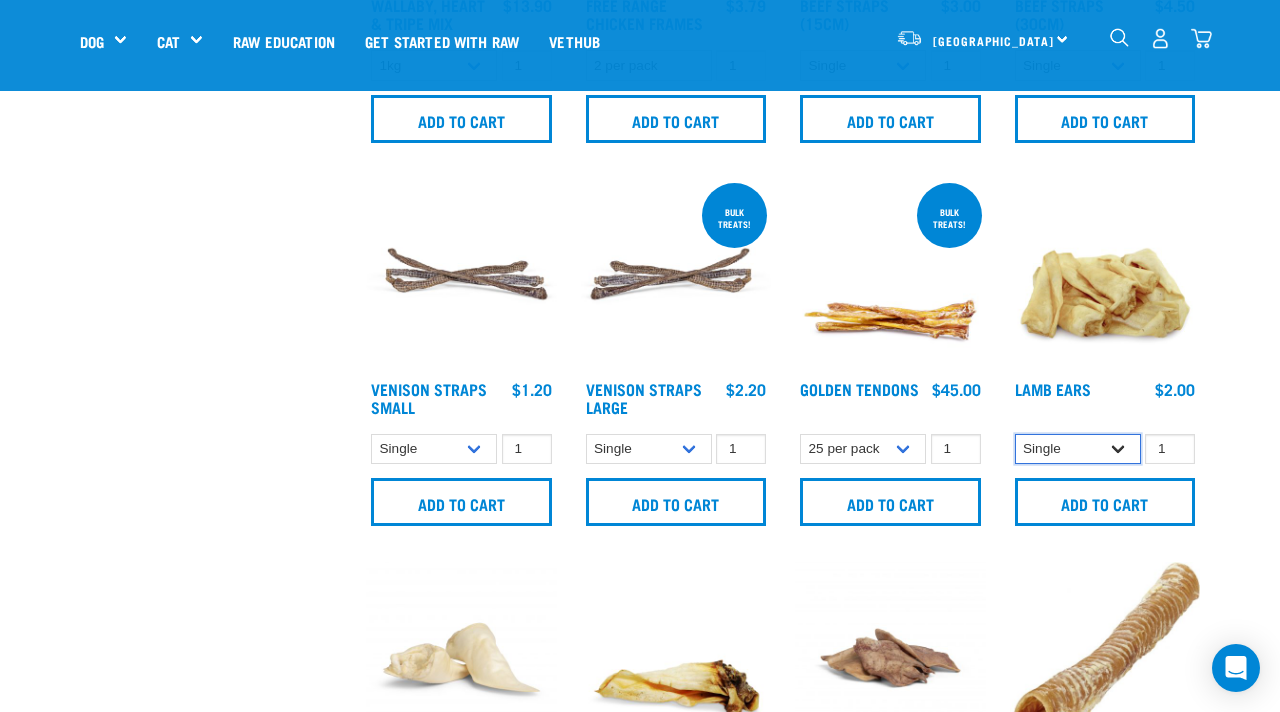 click on "Single
10 per pack
1kg" at bounding box center (1078, 449) 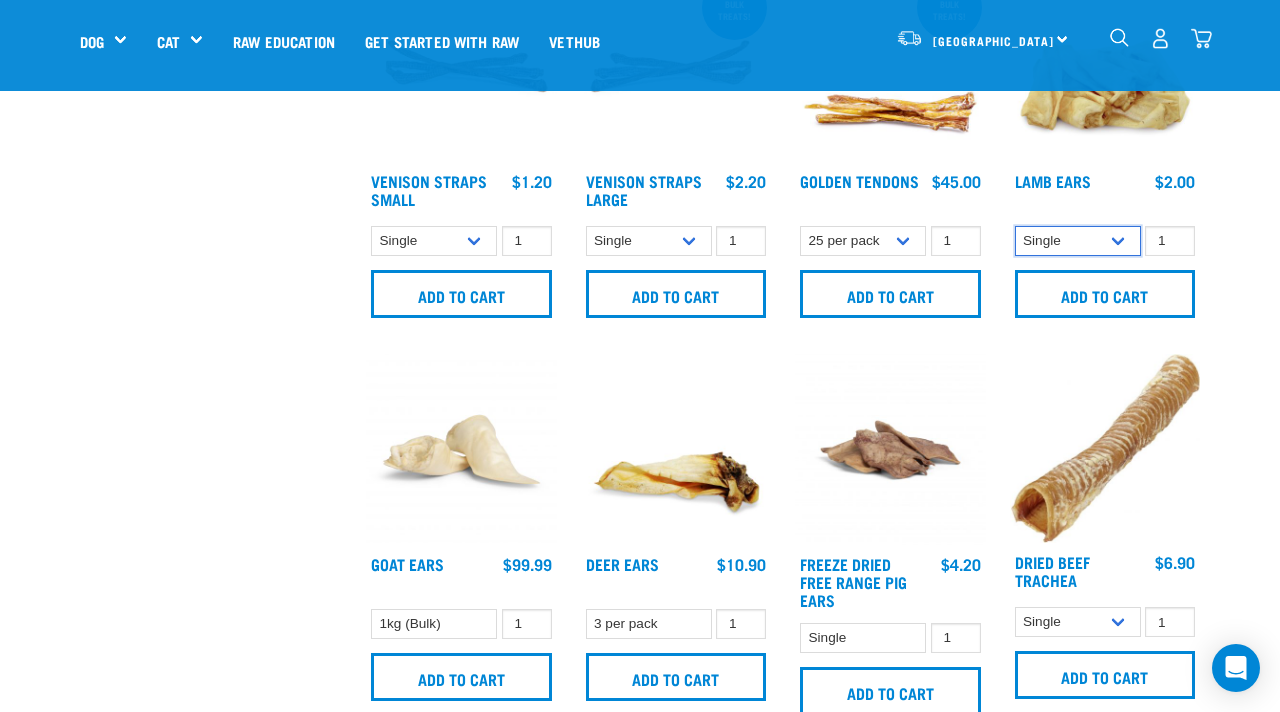 scroll, scrollTop: 2137, scrollLeft: 0, axis: vertical 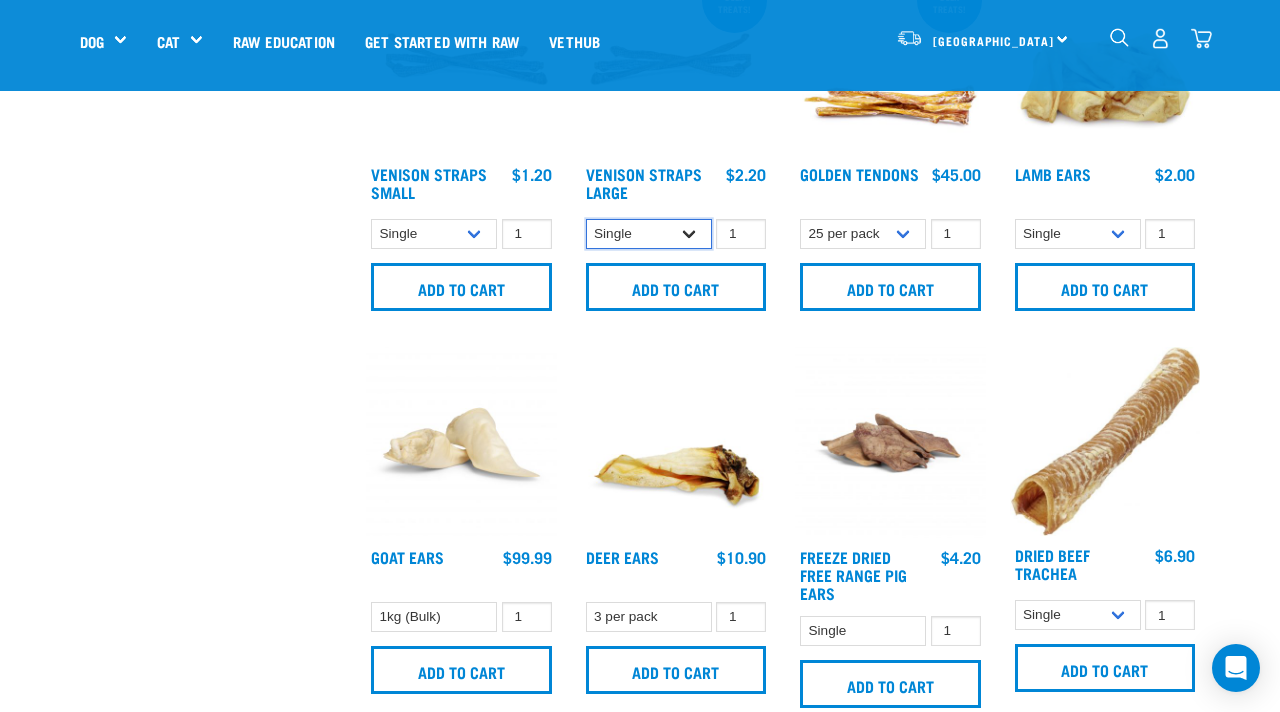 click on "Single
Bulk (25 Large)
Bulk (50 Large)" at bounding box center [649, 234] 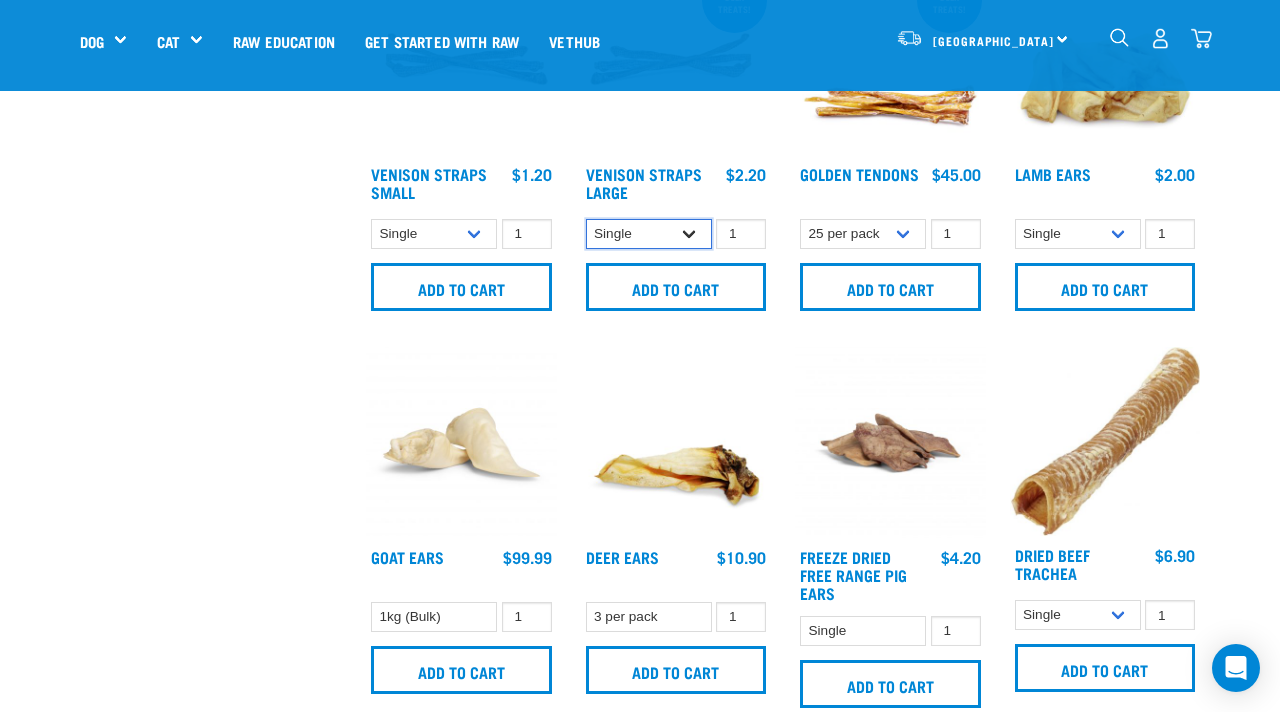 select on "251922" 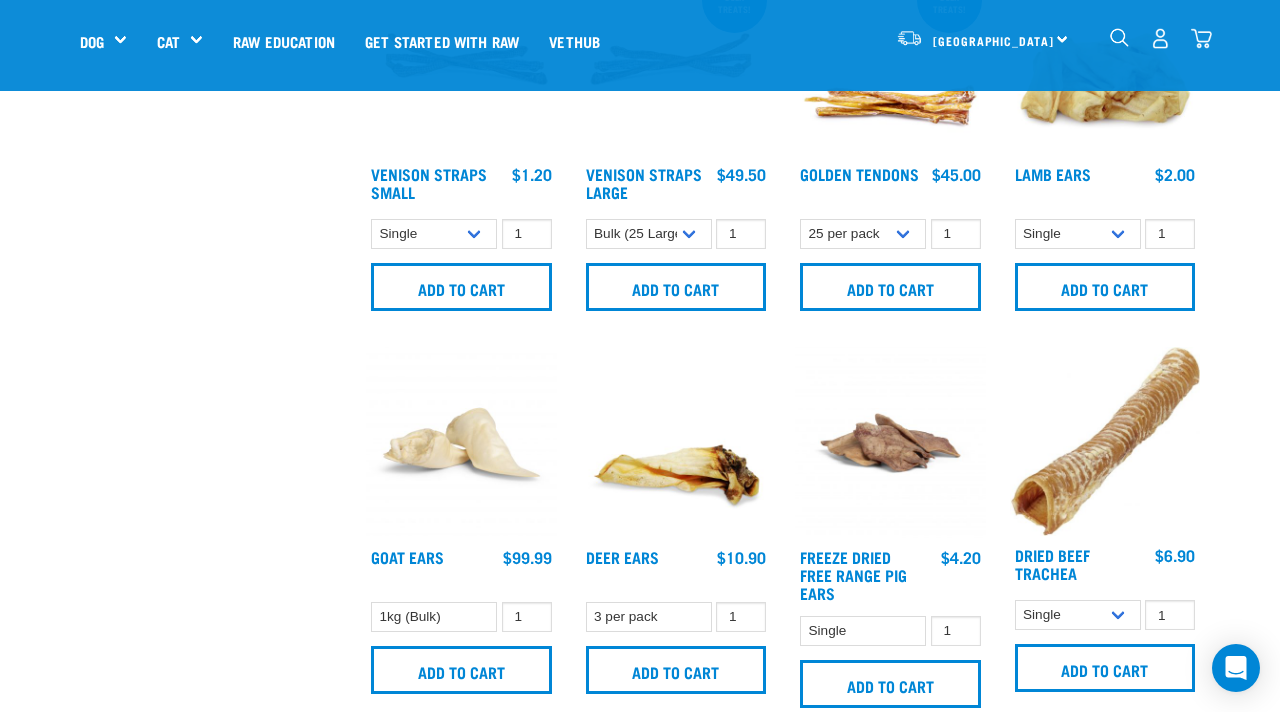 click on "Single
Bulk (25 Large)
Bulk (50 Large)
1 0 100 0 100 0 100" at bounding box center [676, 234] 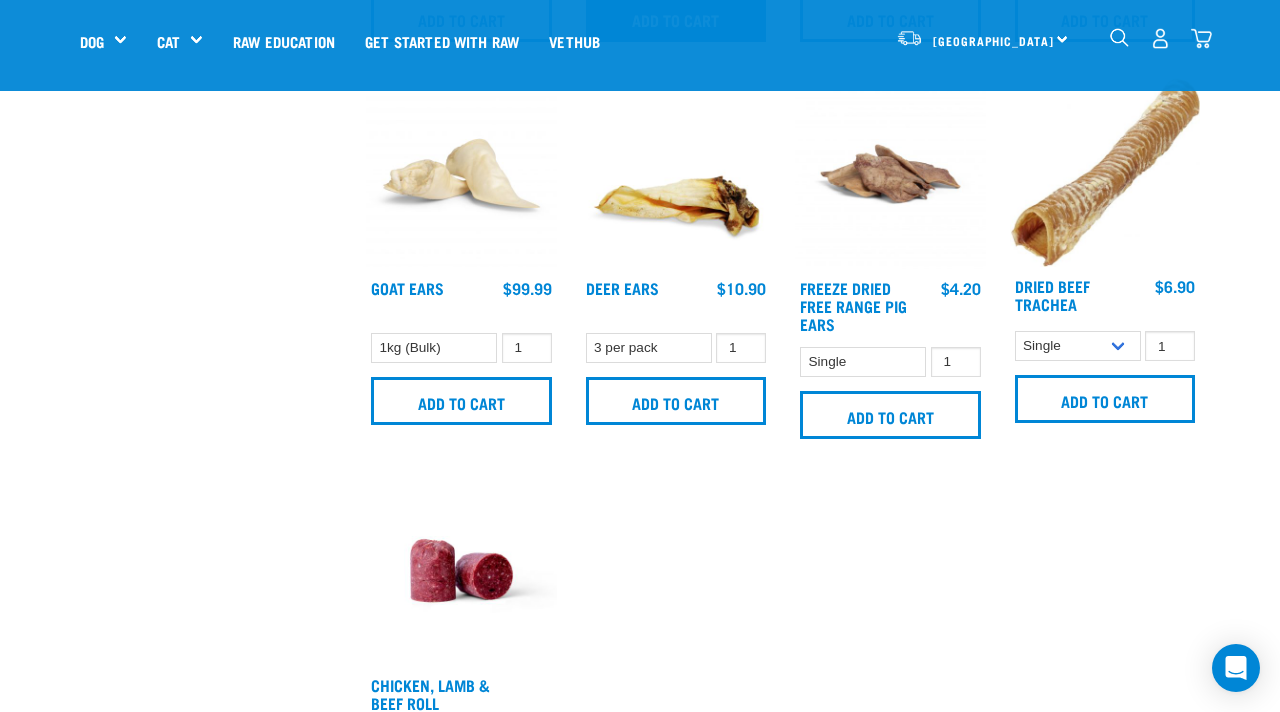 scroll, scrollTop: 2399, scrollLeft: 0, axis: vertical 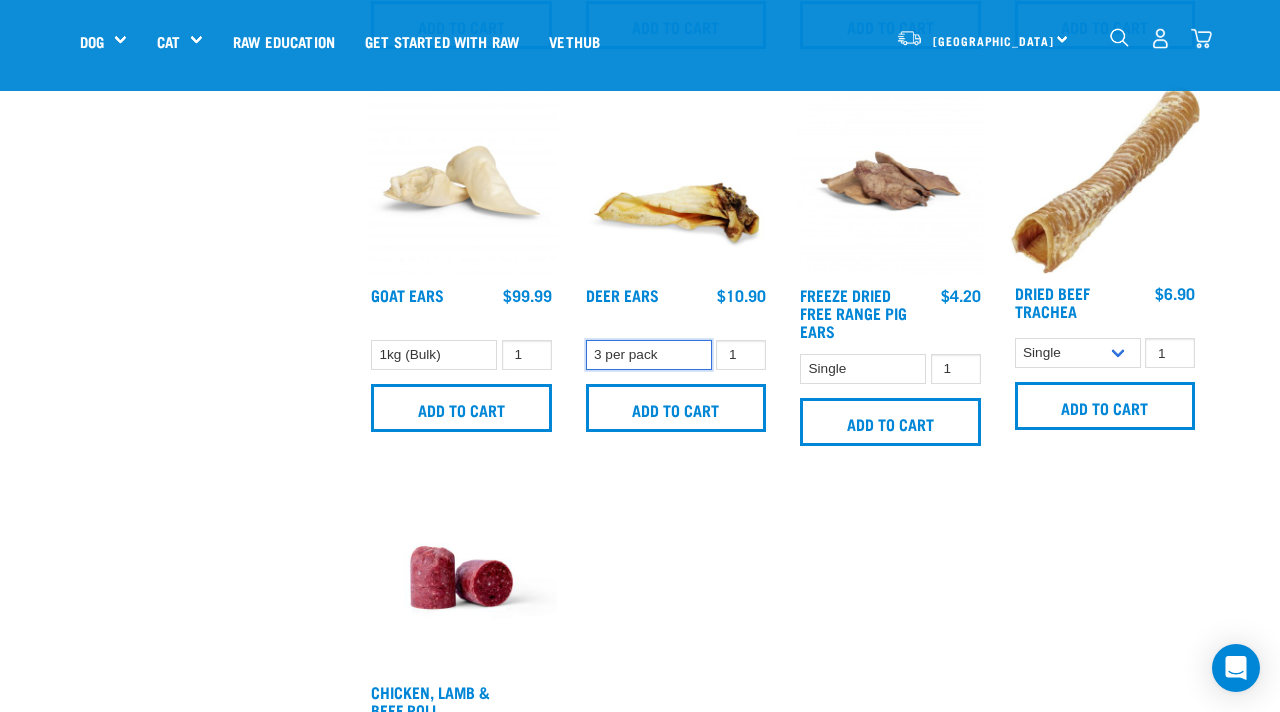 click on "3 per pack" at bounding box center [649, 355] 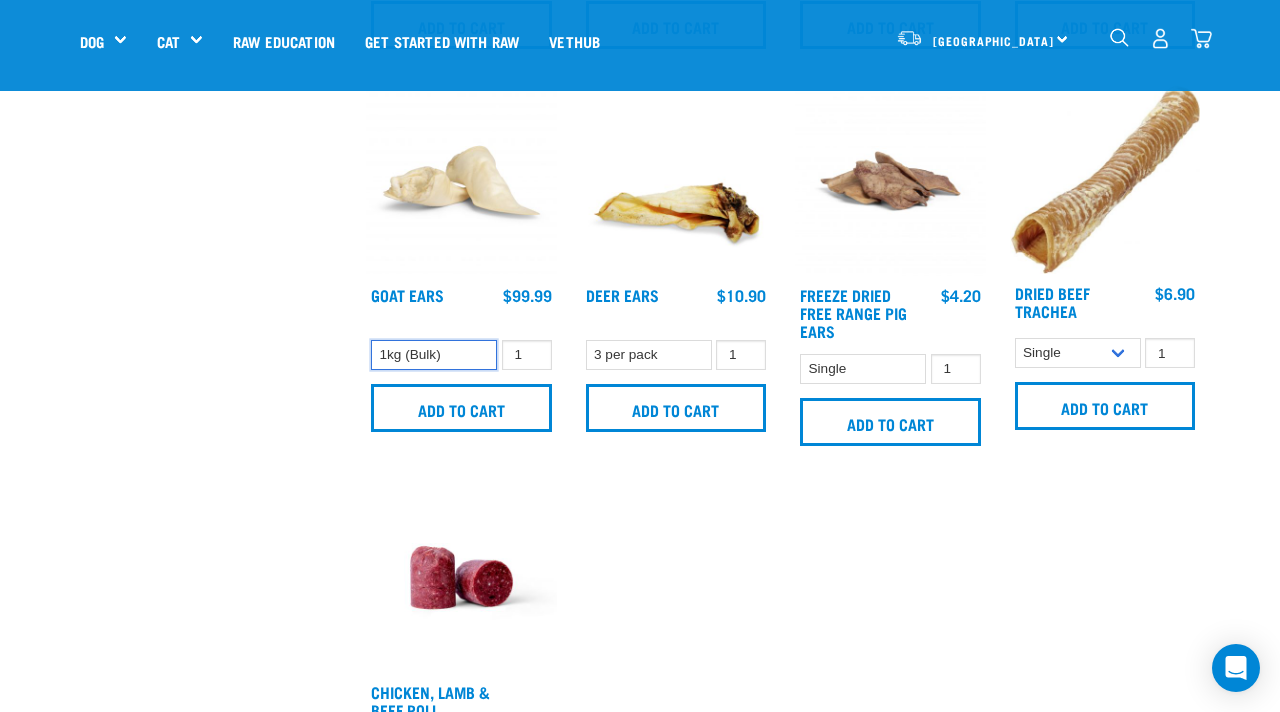 click on "1kg (Bulk)" at bounding box center (434, 355) 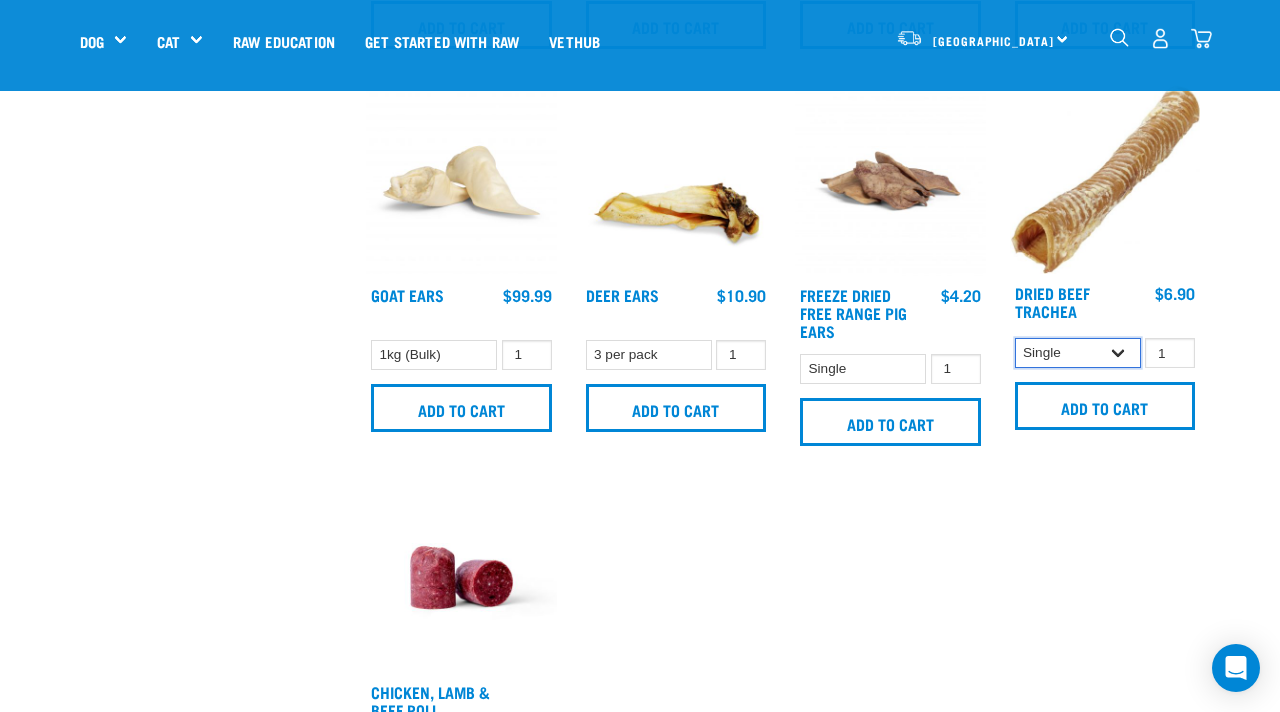 click on "Single
10 per pack" at bounding box center [1078, 353] 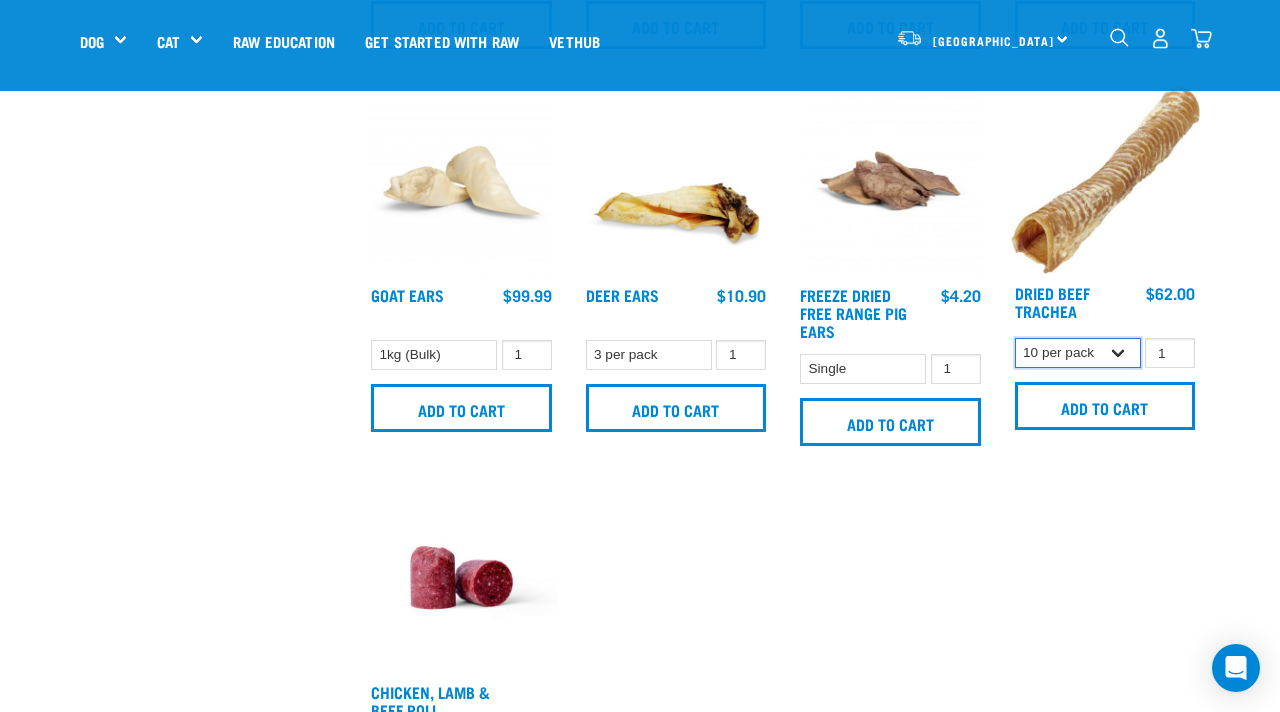 click on "Single
10 per pack" at bounding box center [1078, 353] 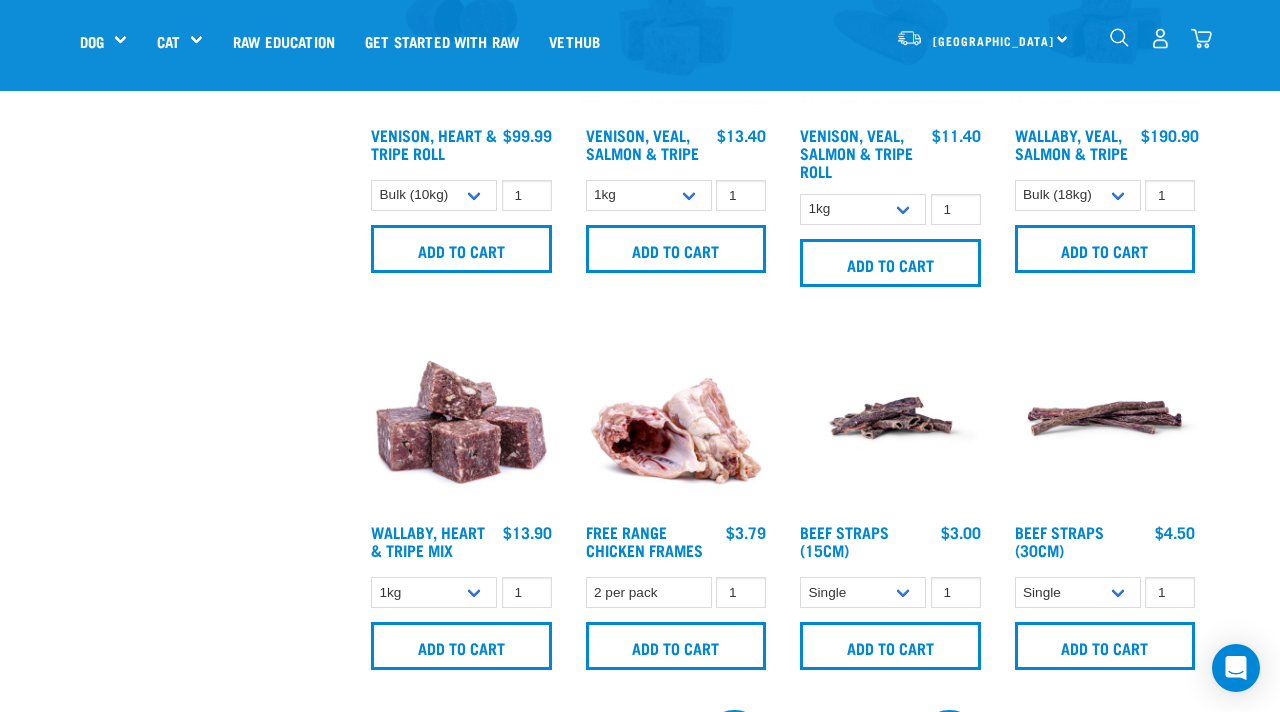 scroll, scrollTop: 1396, scrollLeft: 0, axis: vertical 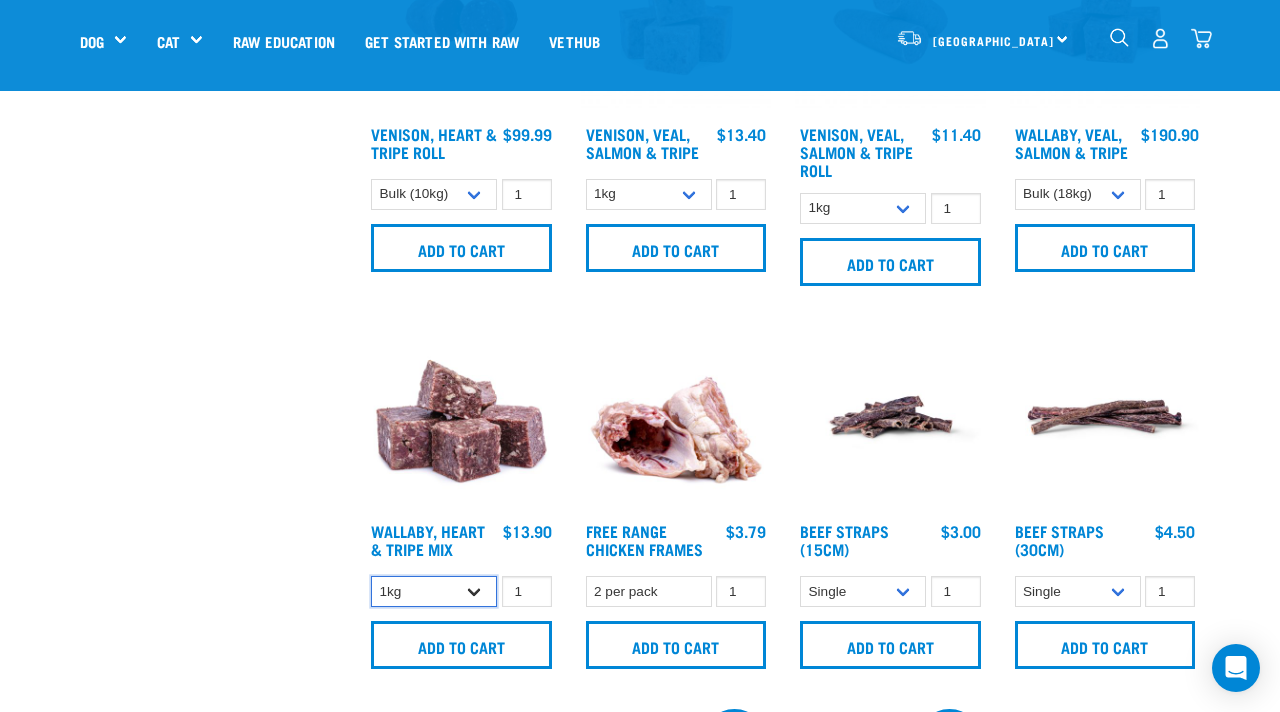 click on "1kg
3kg" at bounding box center (434, 591) 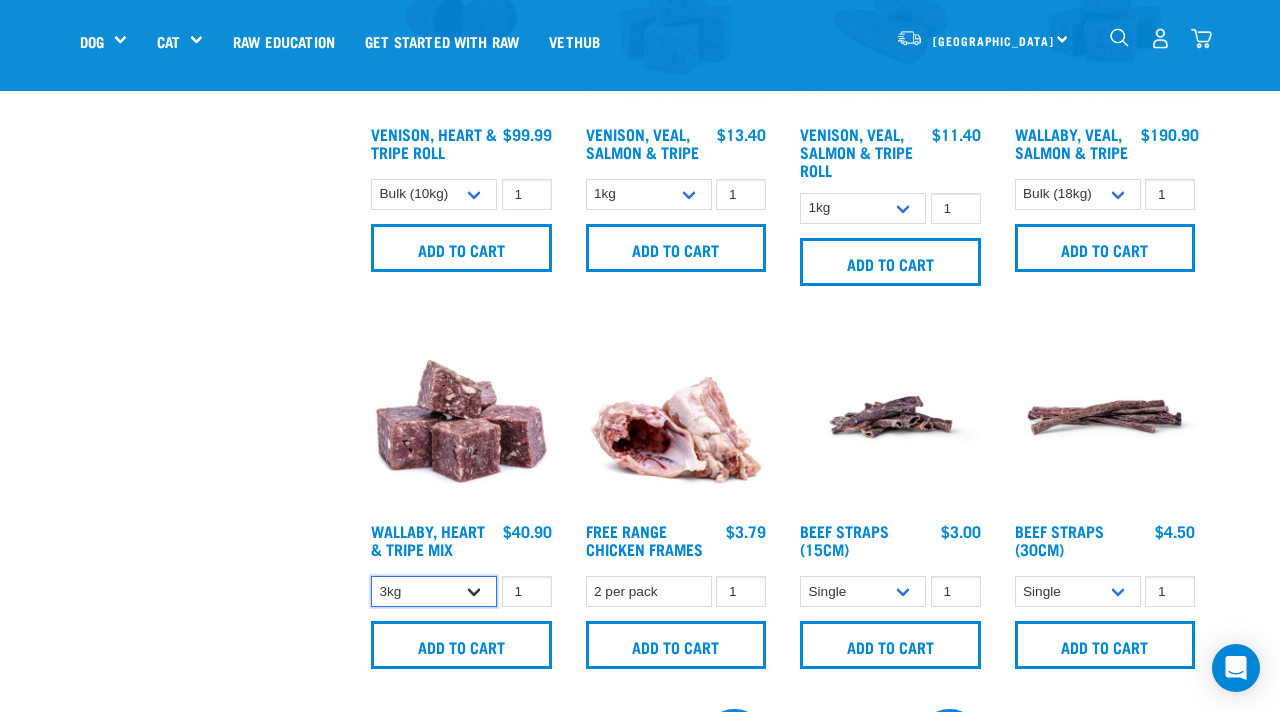 click on "1kg
3kg" at bounding box center (434, 591) 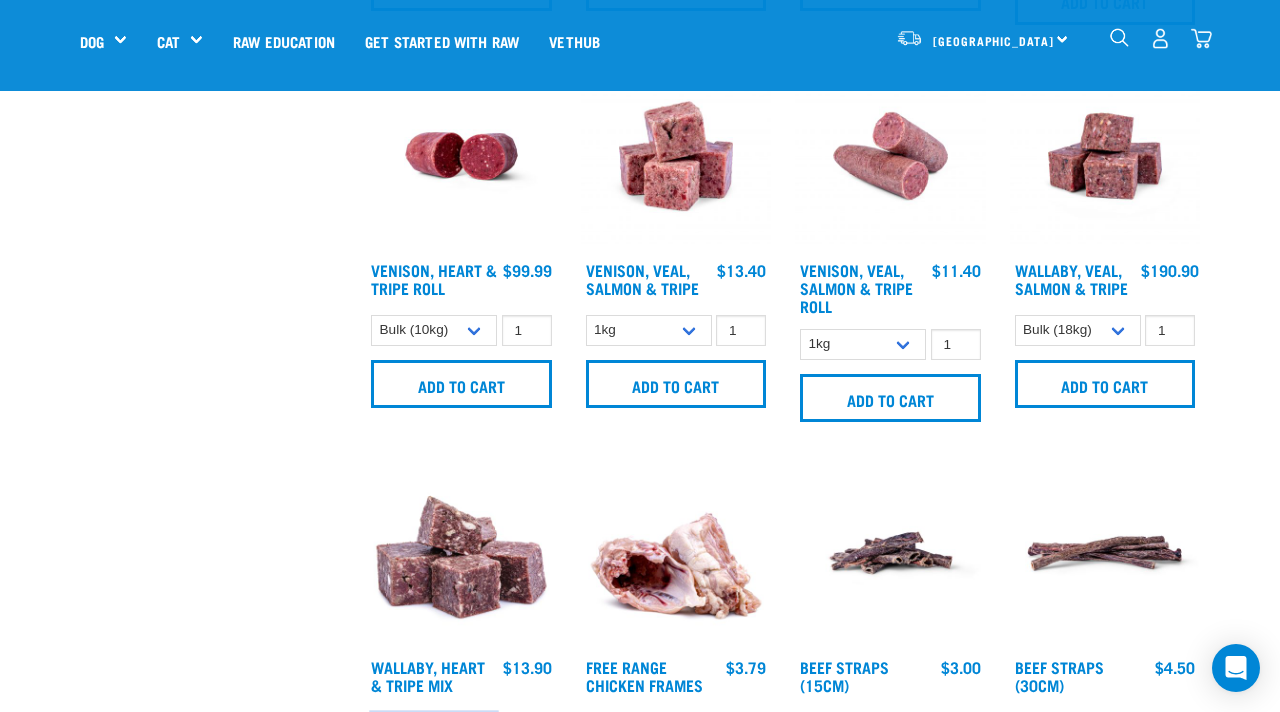 scroll, scrollTop: 1258, scrollLeft: 0, axis: vertical 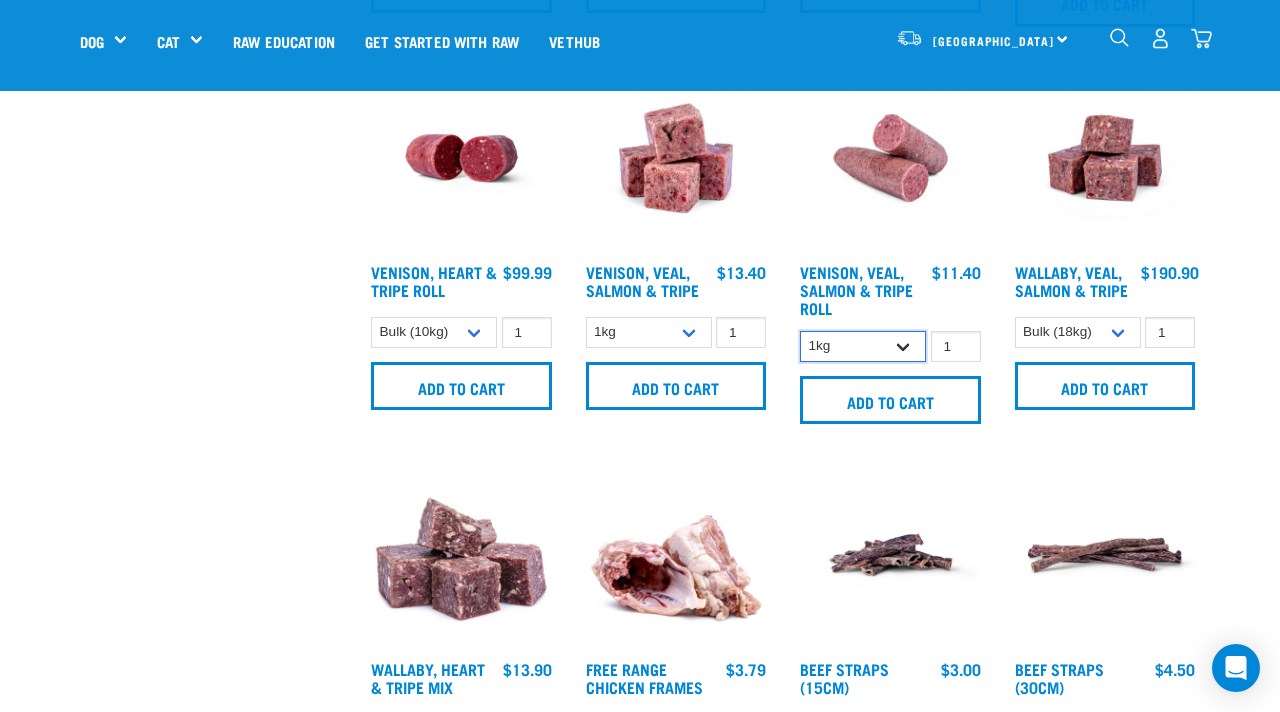 click on "1kg
Bulk (10kg)" at bounding box center [863, 346] 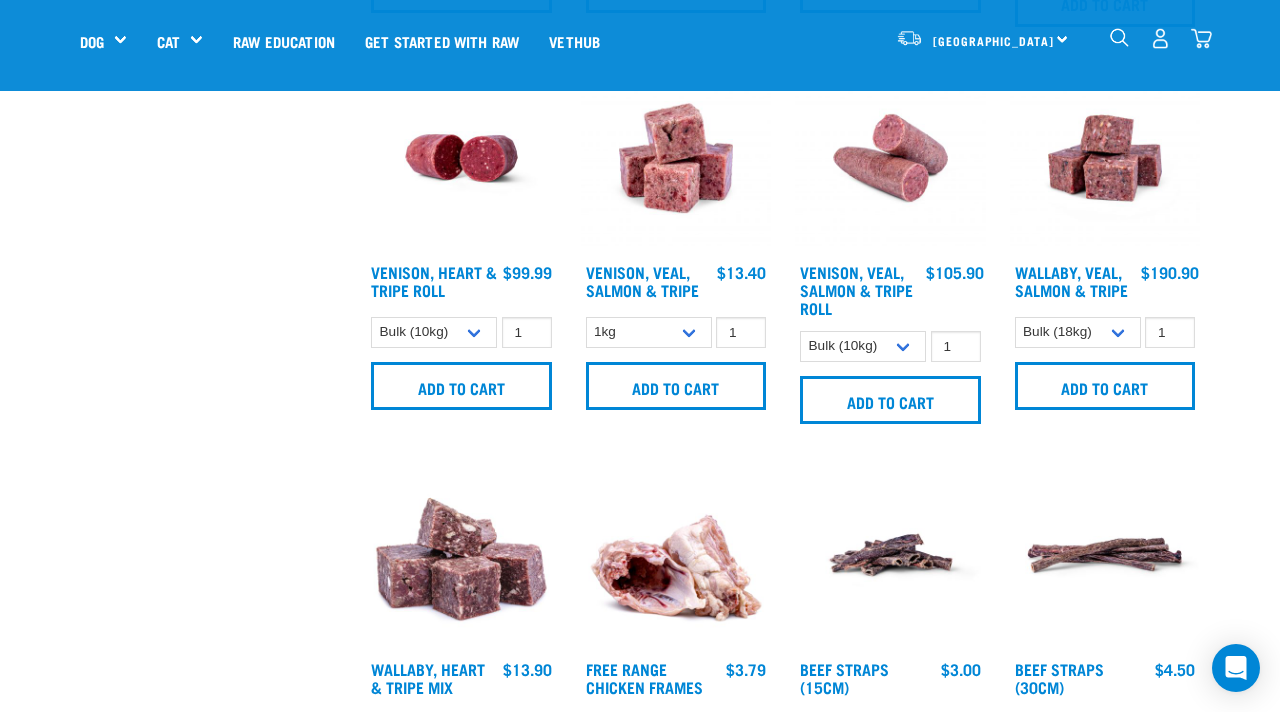 click on "Venison, Veal, Salmon & Tripe Roll
$11.40
1 0 100" at bounding box center [890, 249] 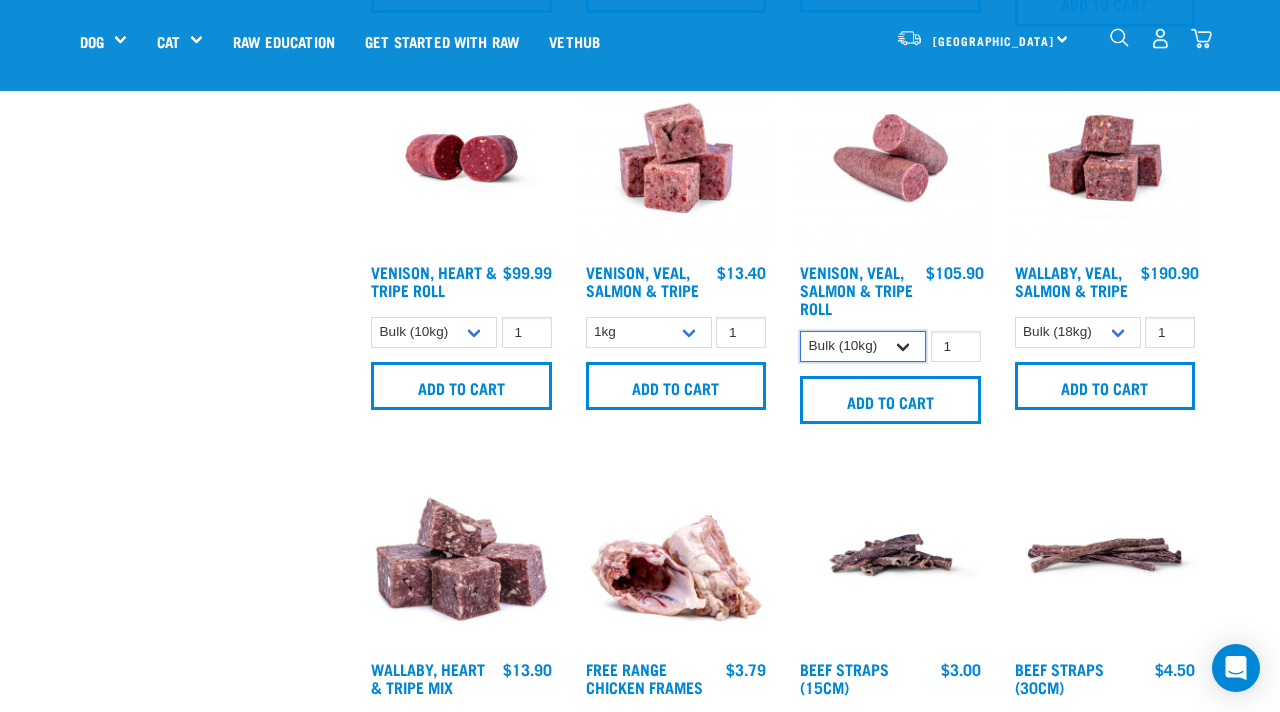 click on "1kg
Bulk (10kg)" at bounding box center (863, 346) 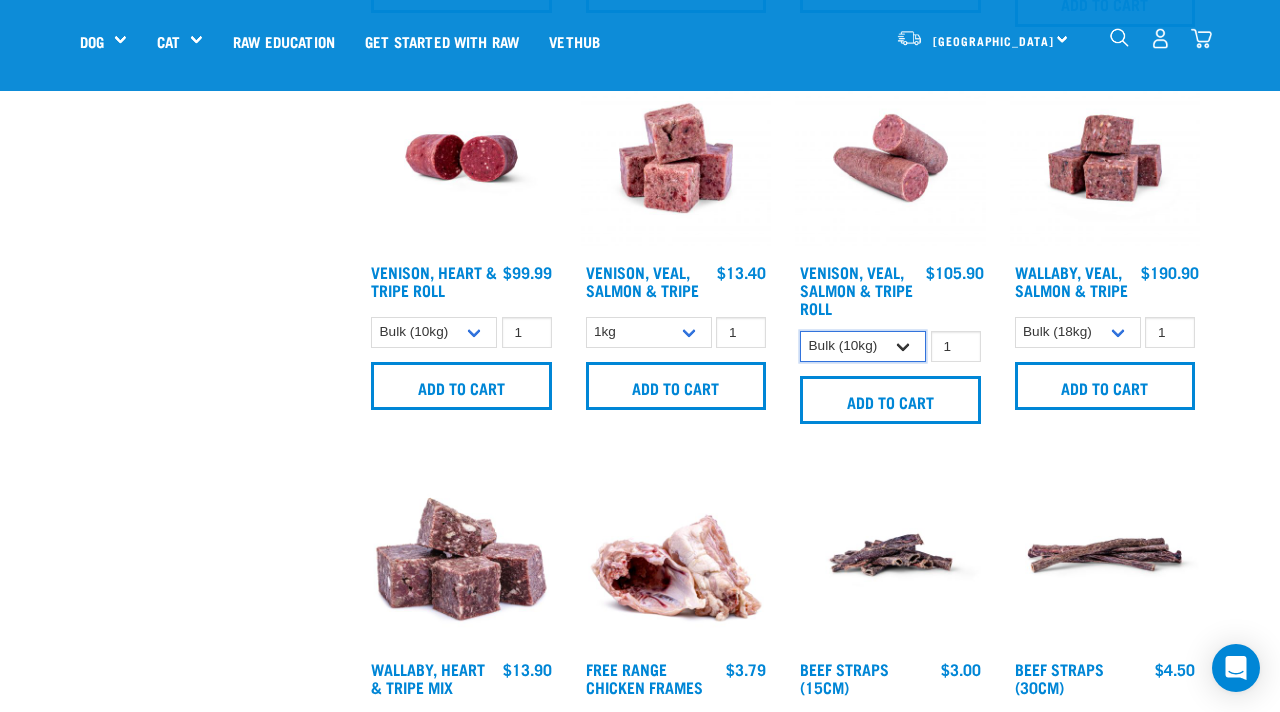 select on "319503" 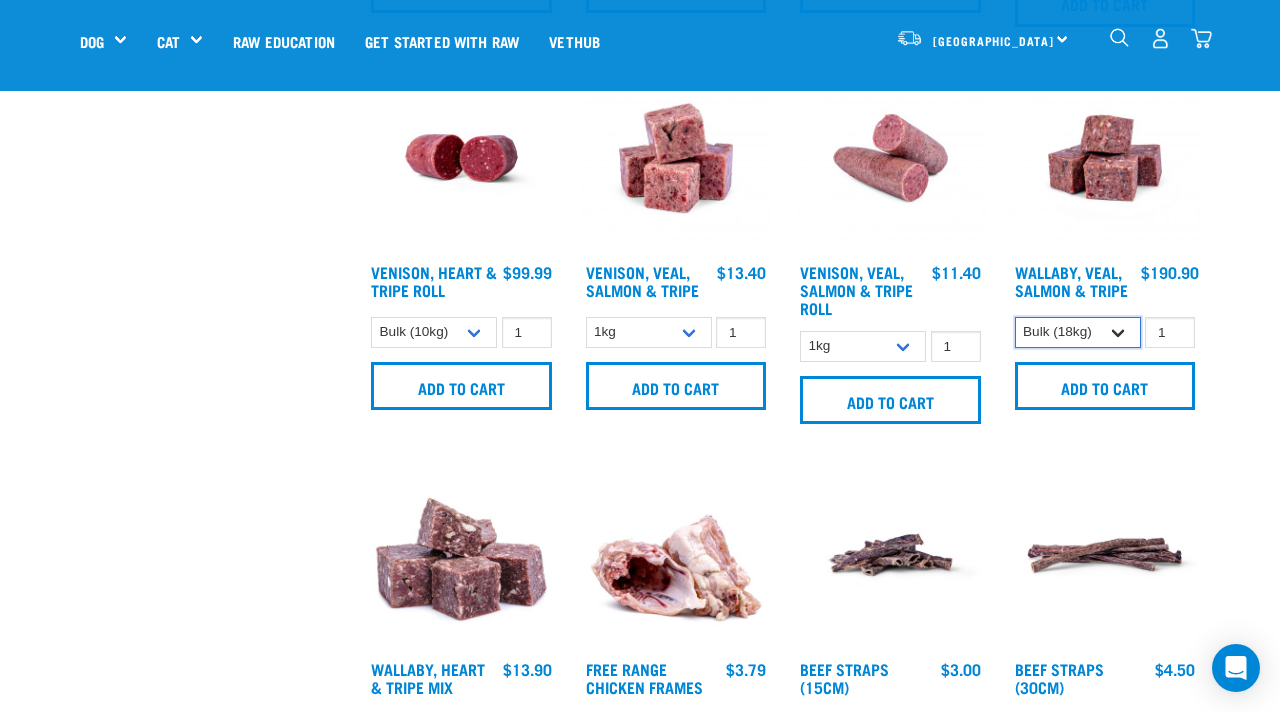 click on "1kg
3kg
Bulk (18kg)" at bounding box center [1078, 332] 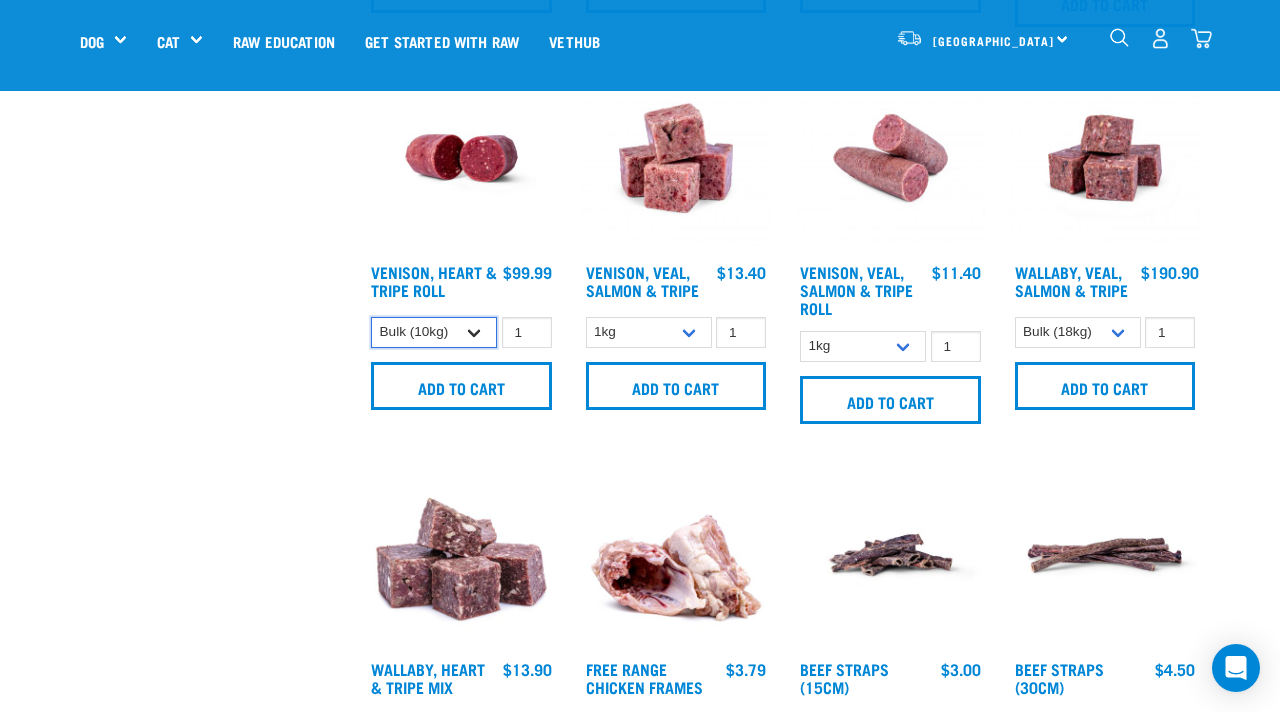 click on "1kg
Bulk (10kg)" at bounding box center (434, 332) 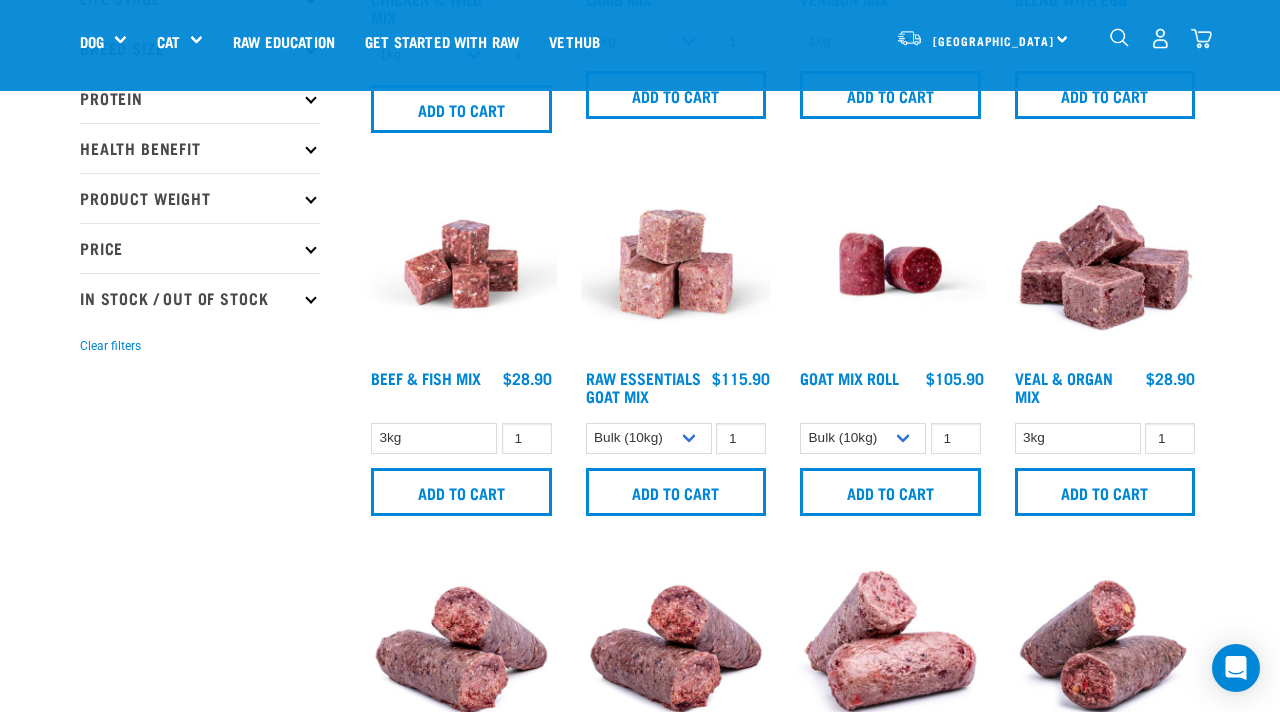scroll, scrollTop: 364, scrollLeft: 0, axis: vertical 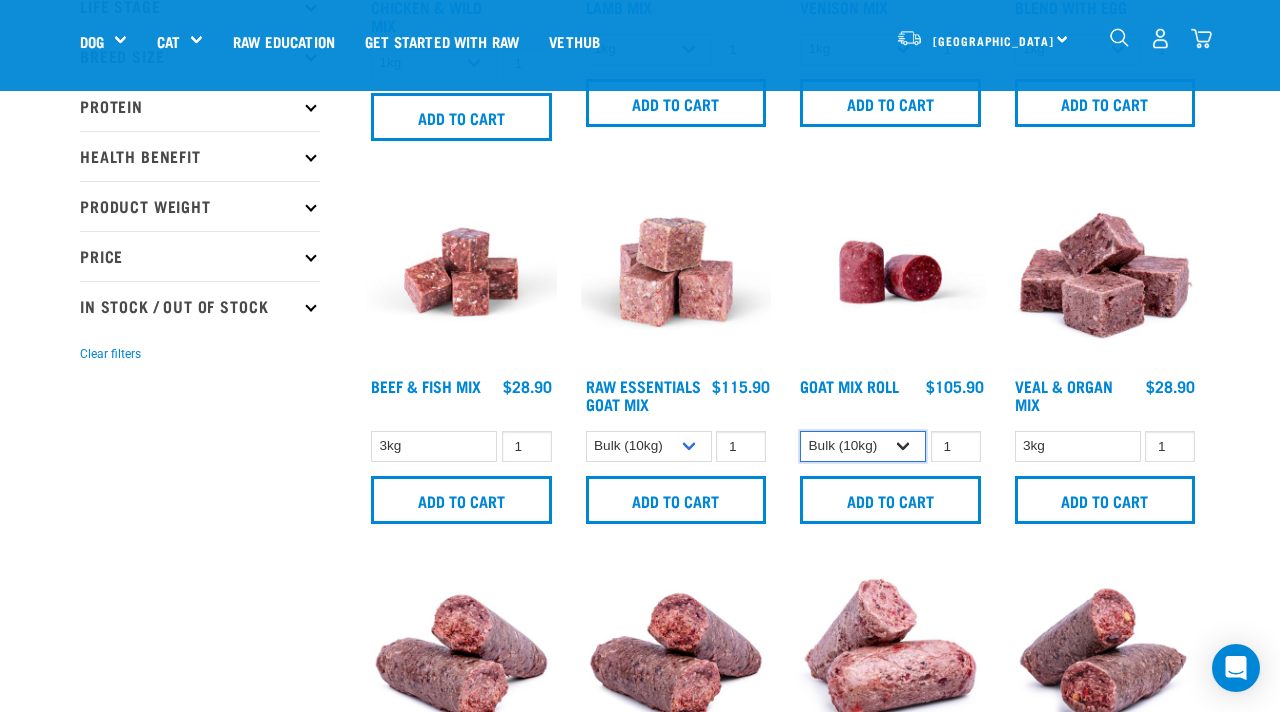 click on "1kg
Bulk (10kg)" at bounding box center [863, 446] 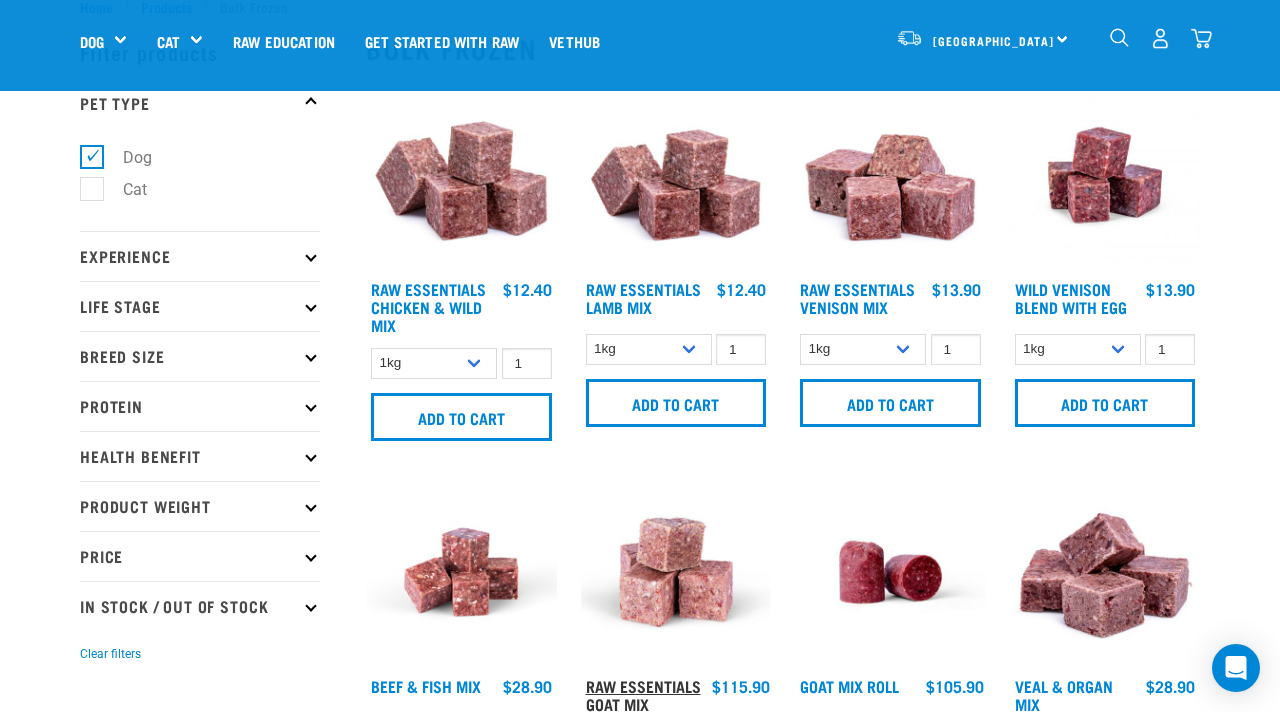 scroll, scrollTop: 50, scrollLeft: 0, axis: vertical 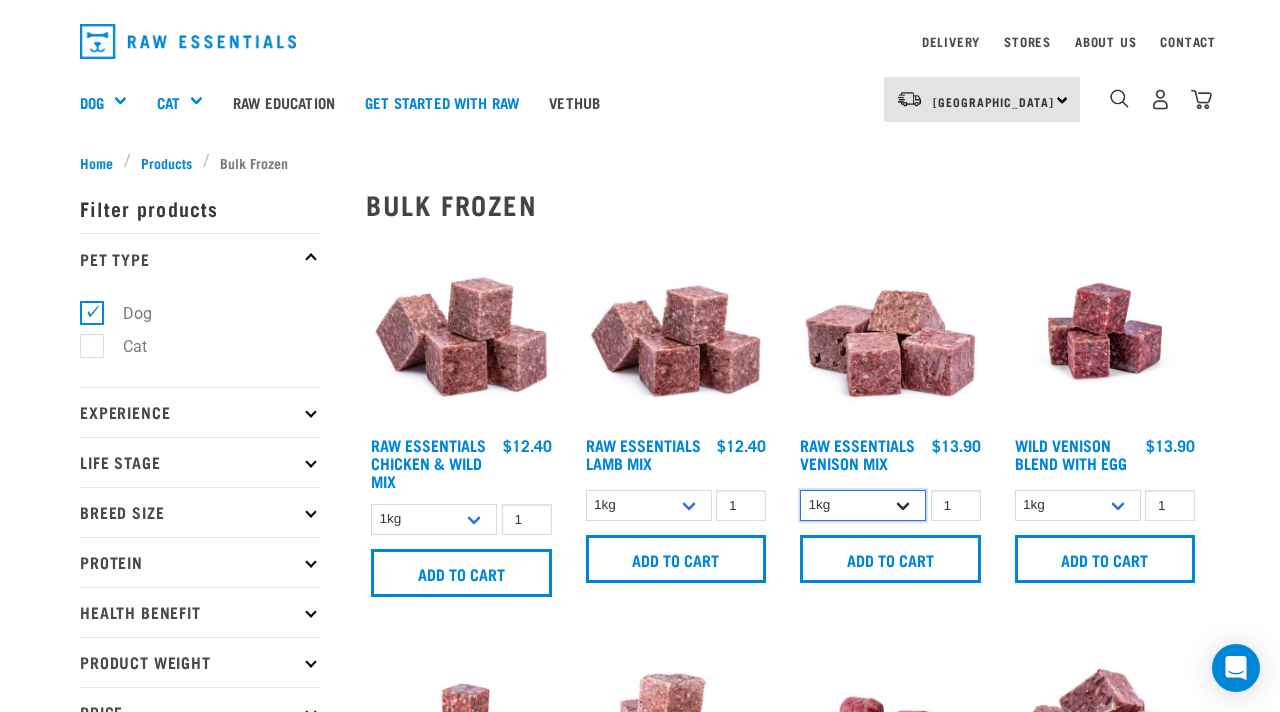 click on "1kg
3kg
Bulk (20kg)" at bounding box center [863, 505] 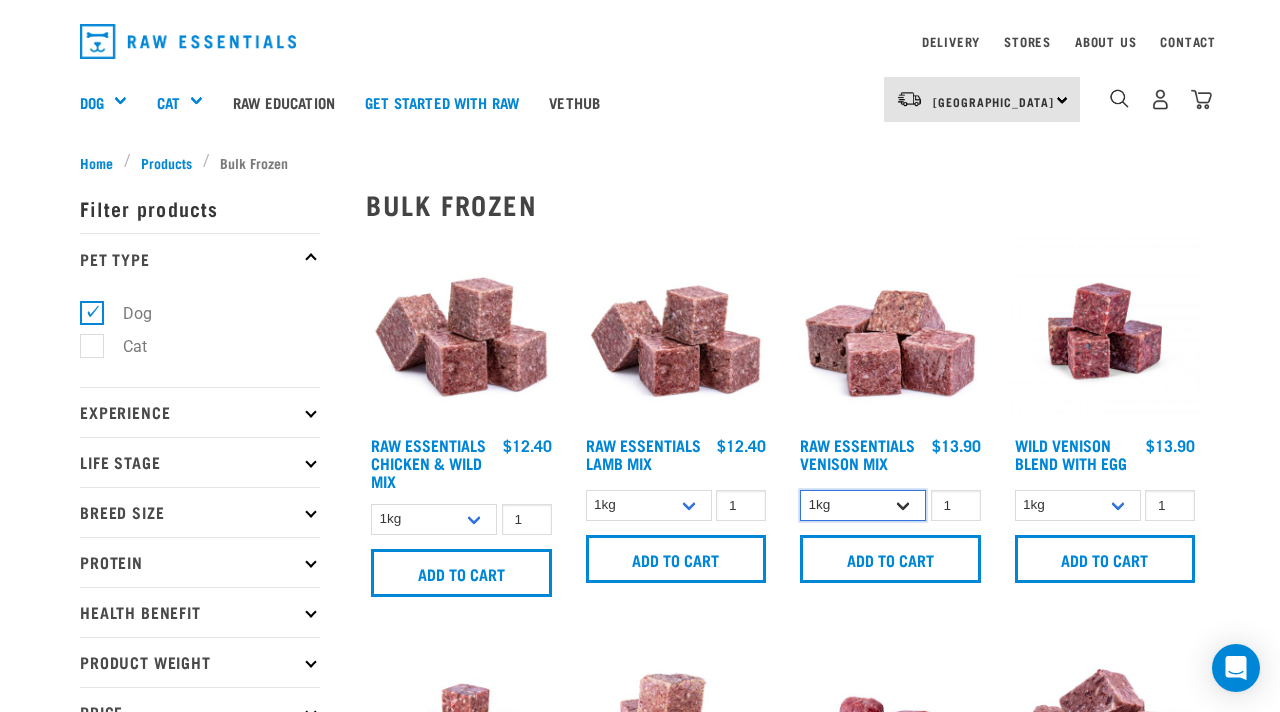 select on "732" 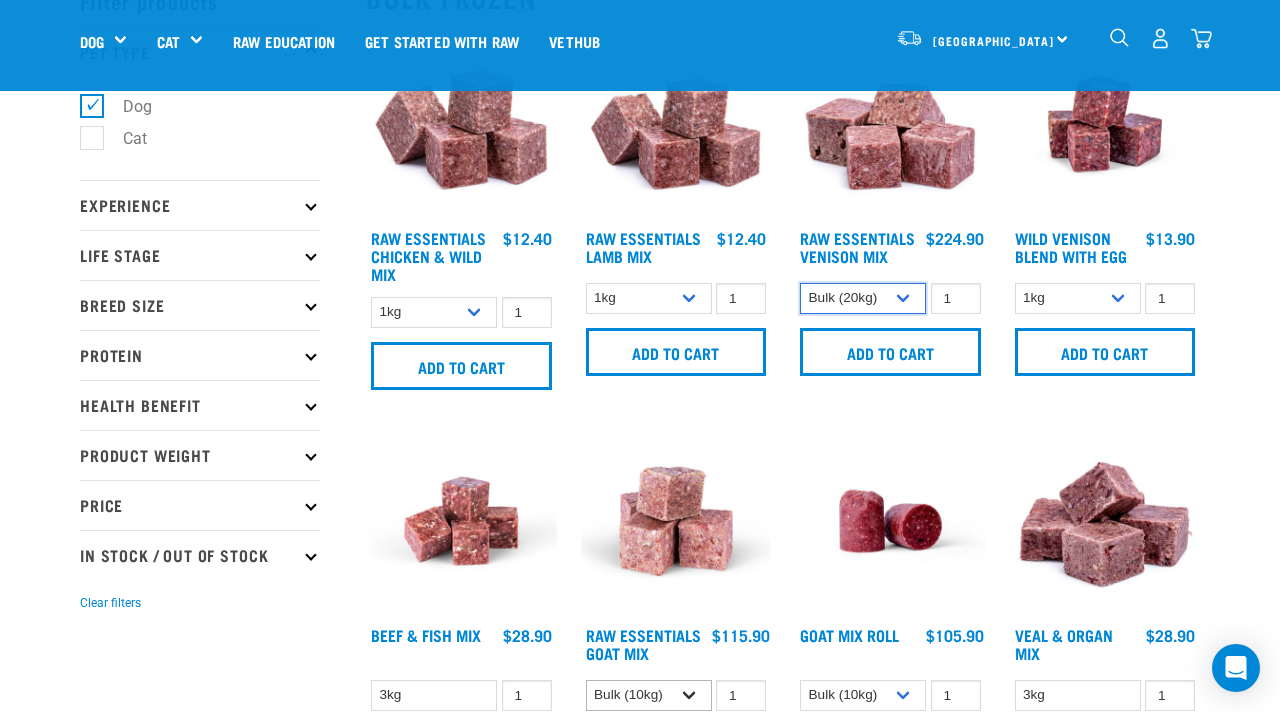 scroll, scrollTop: 118, scrollLeft: 0, axis: vertical 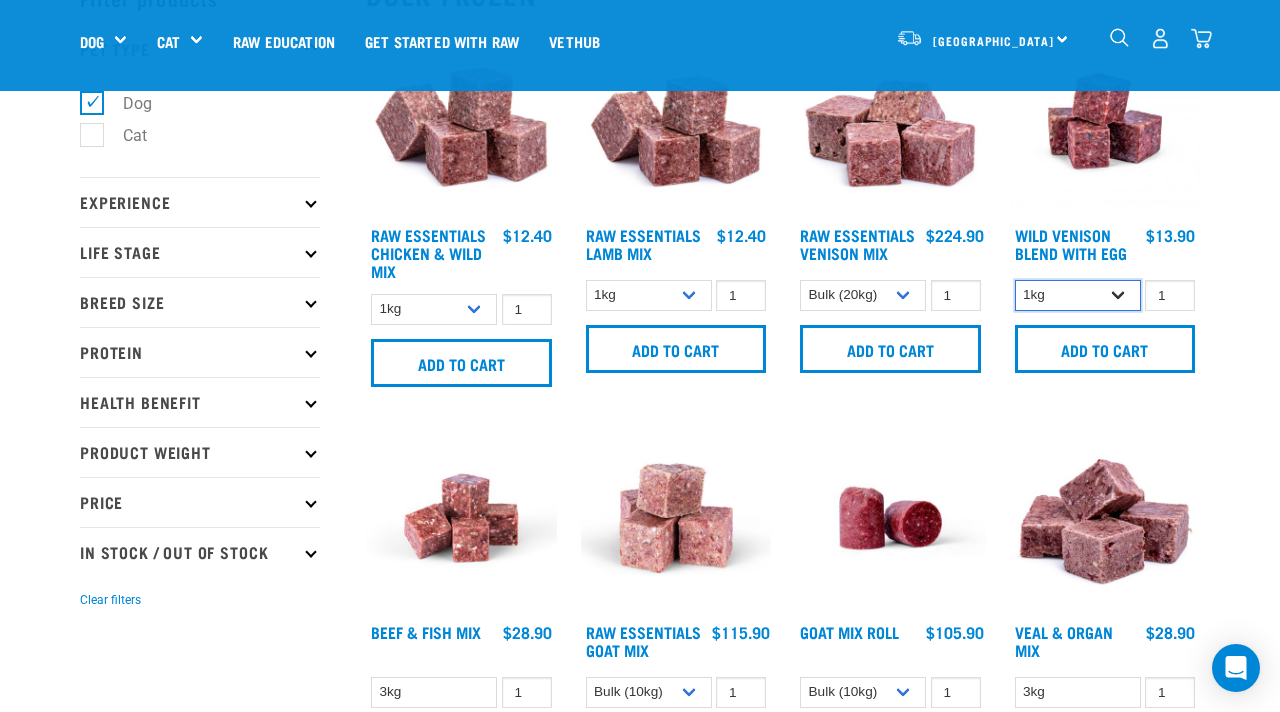 click on "1kg
3kg" at bounding box center (1078, 295) 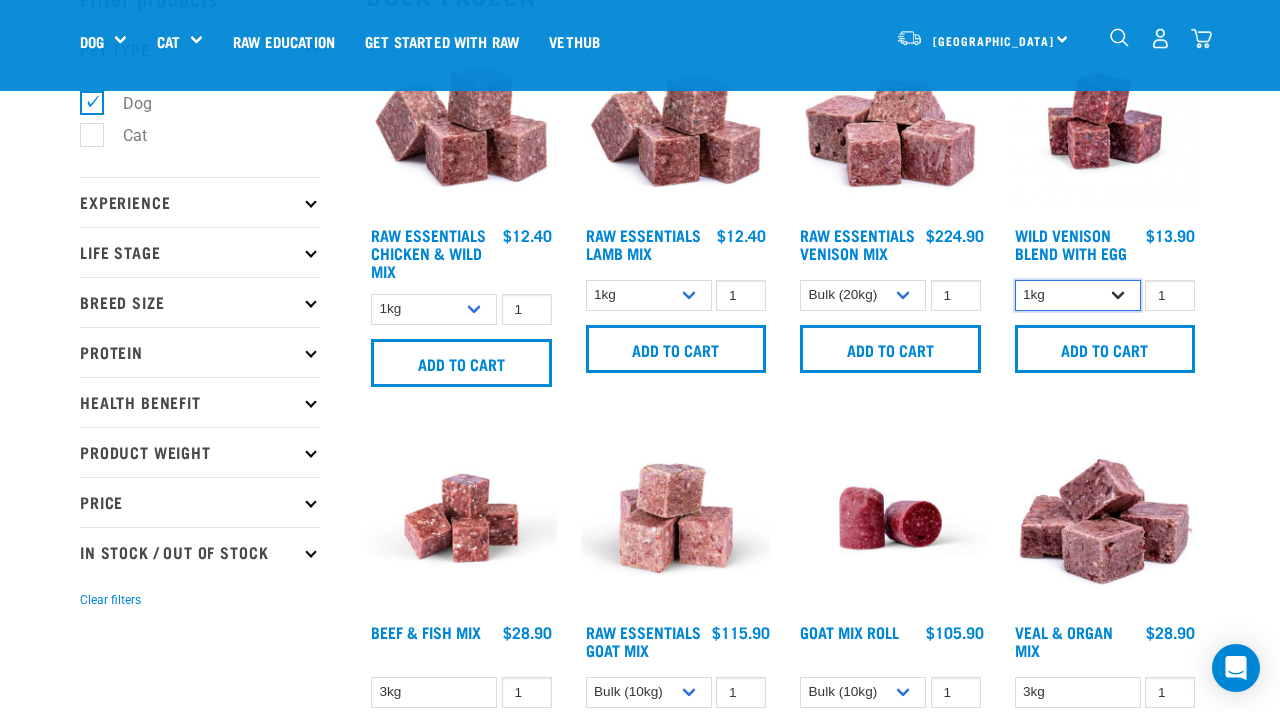 select on "34496" 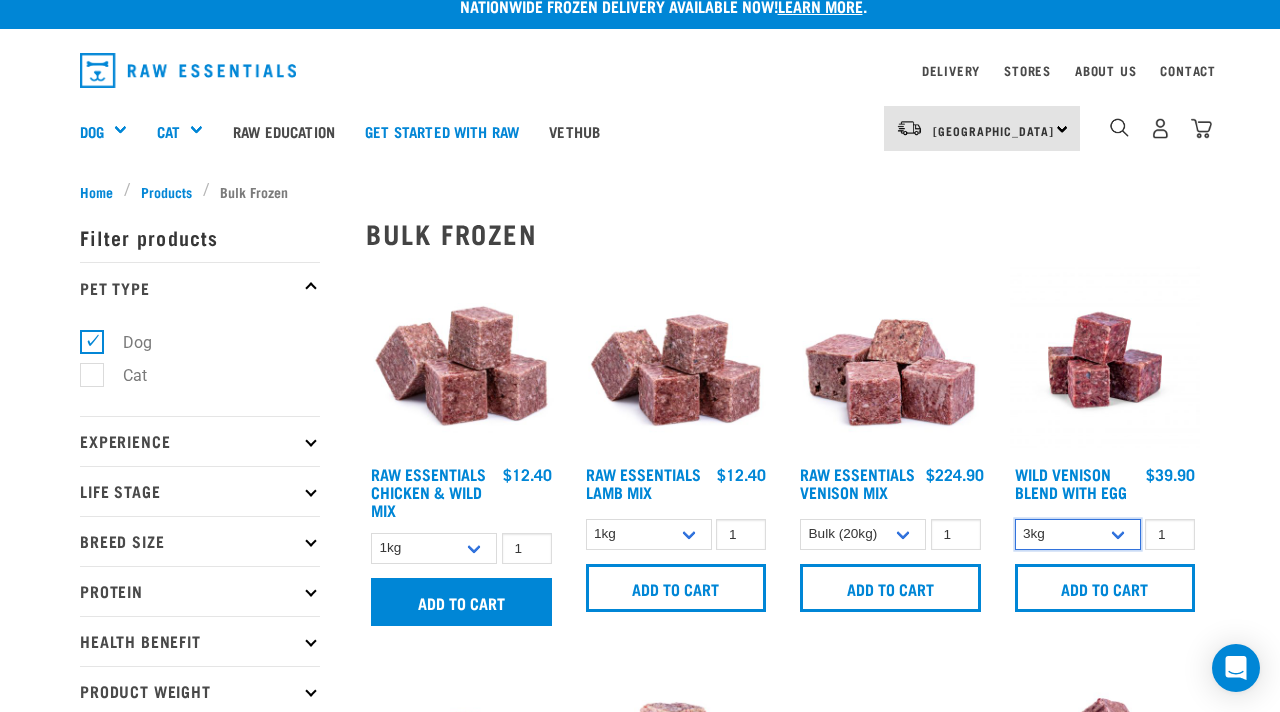 scroll, scrollTop: 0, scrollLeft: 0, axis: both 